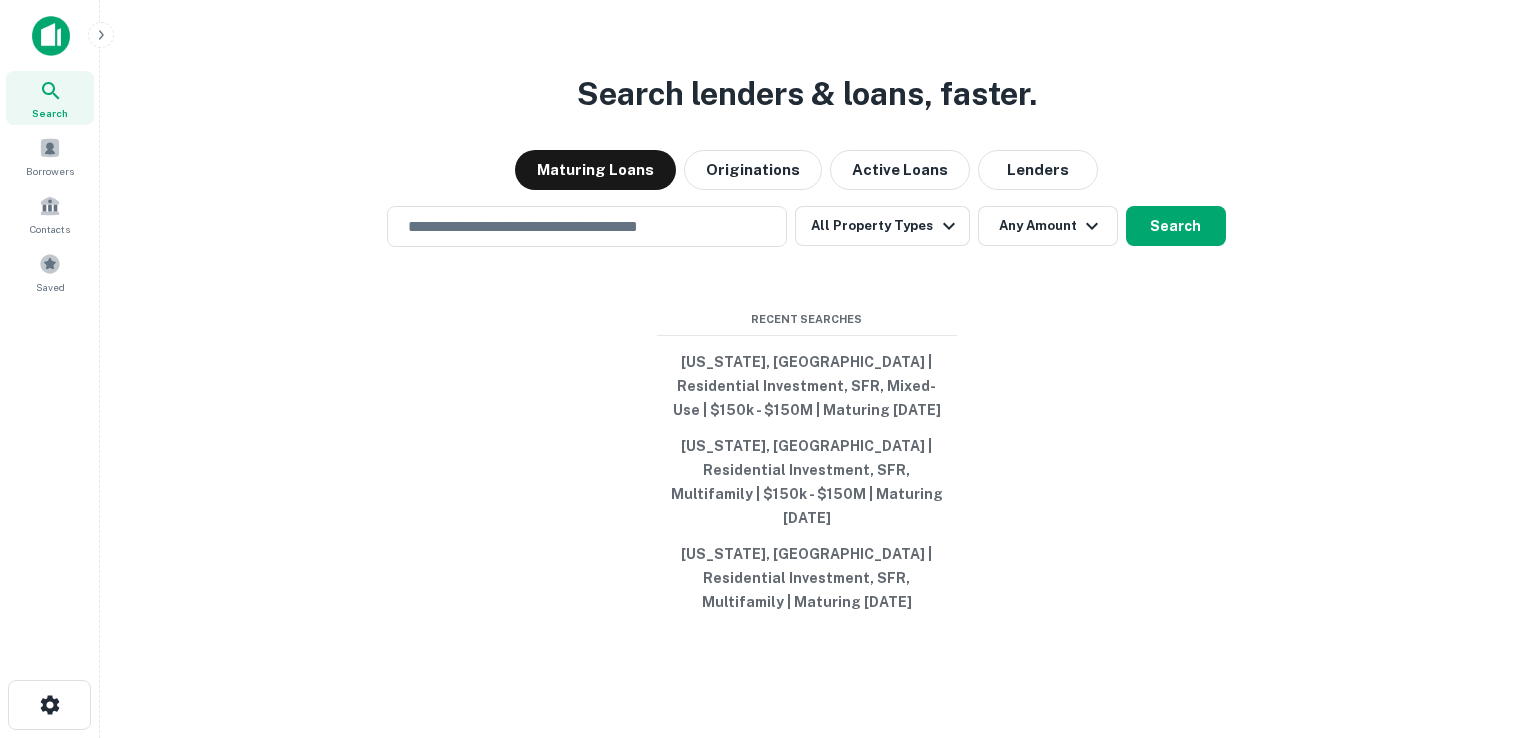 scroll, scrollTop: 0, scrollLeft: 0, axis: both 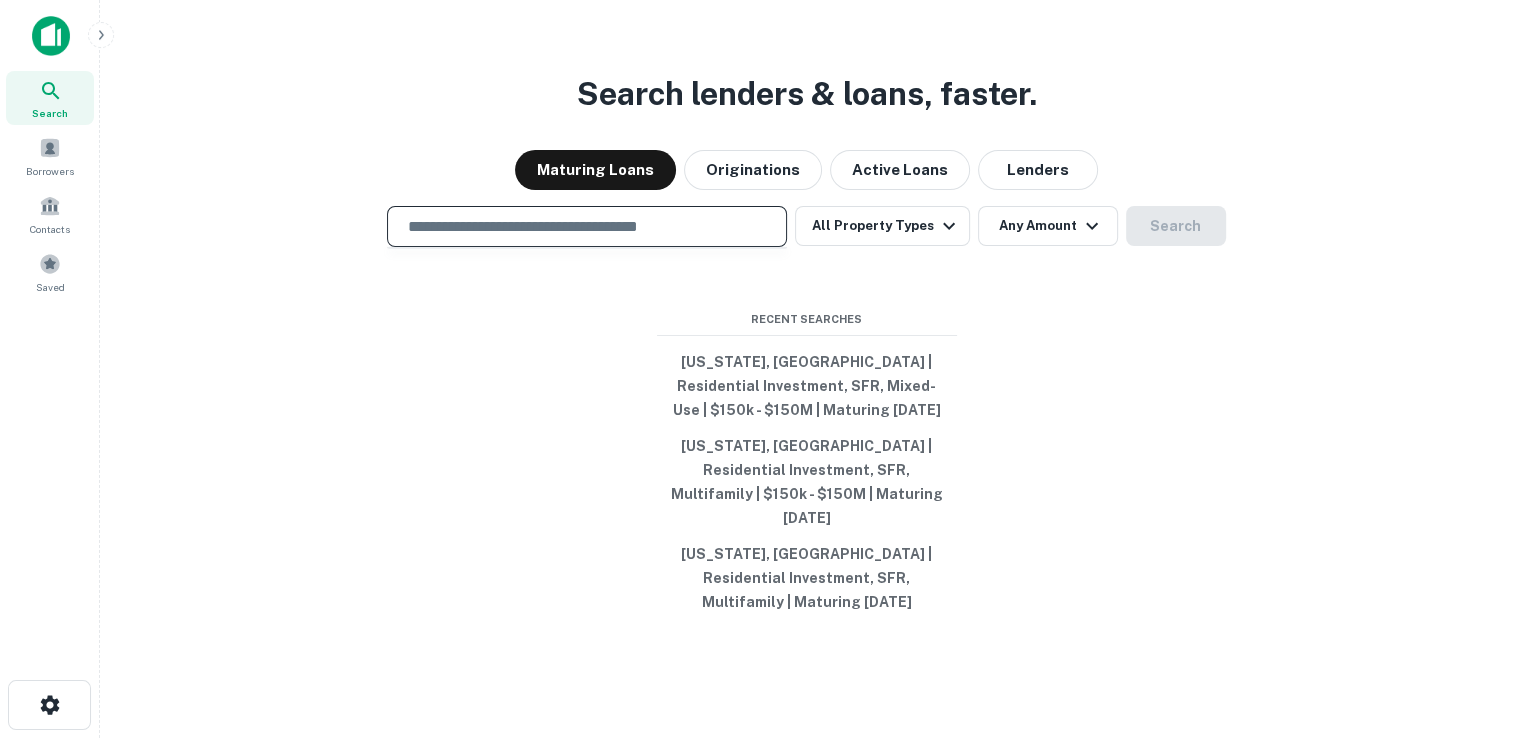 click at bounding box center [587, 226] 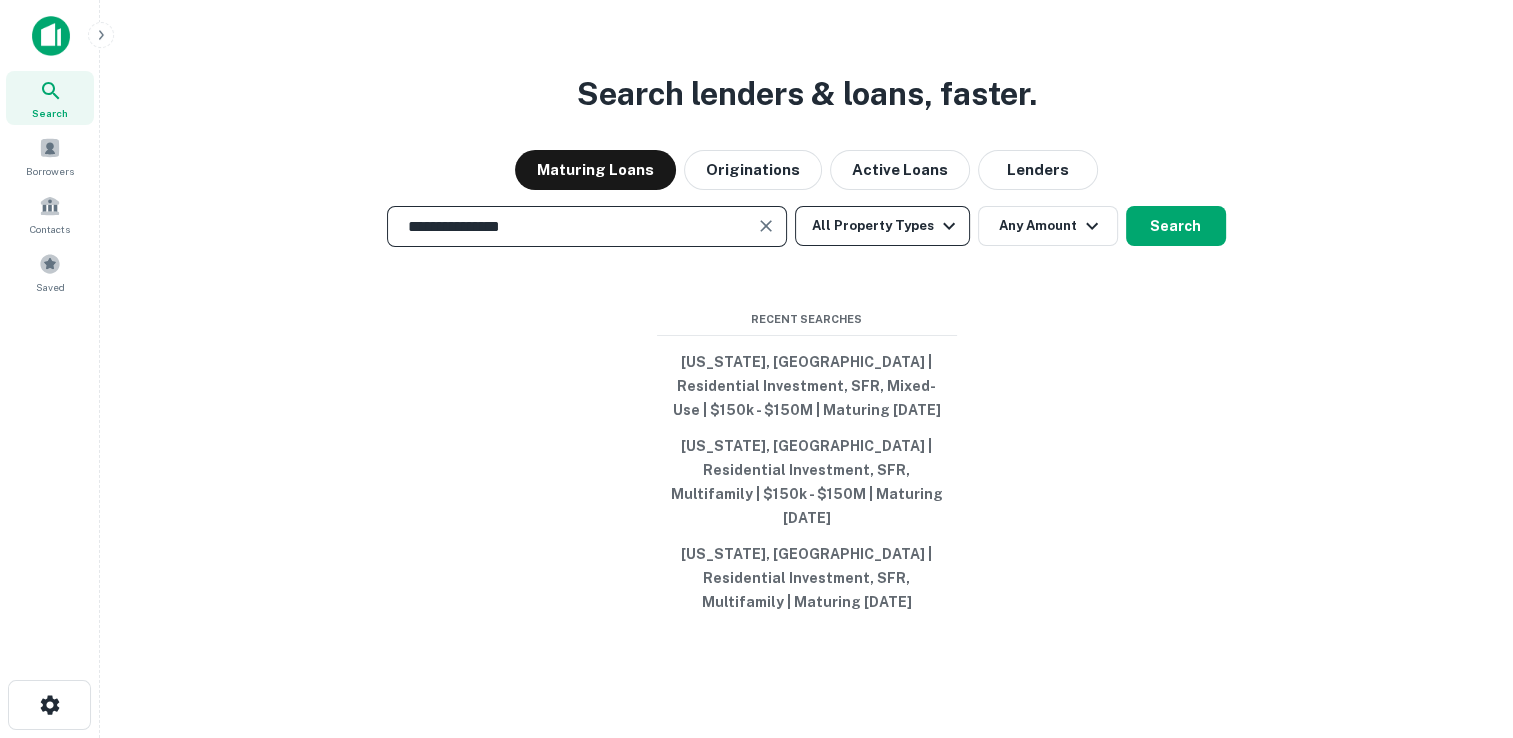 type on "**********" 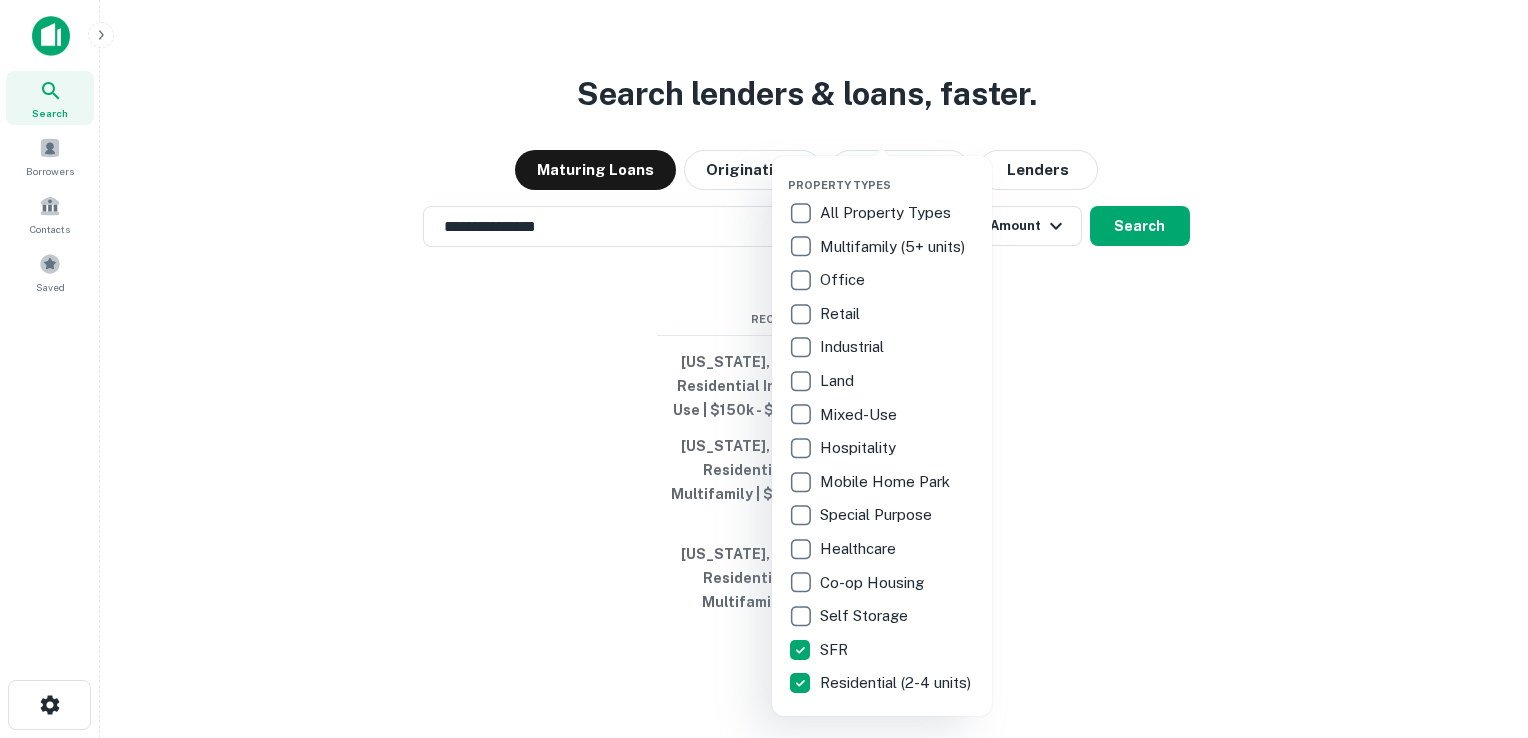 click at bounding box center [764, 369] 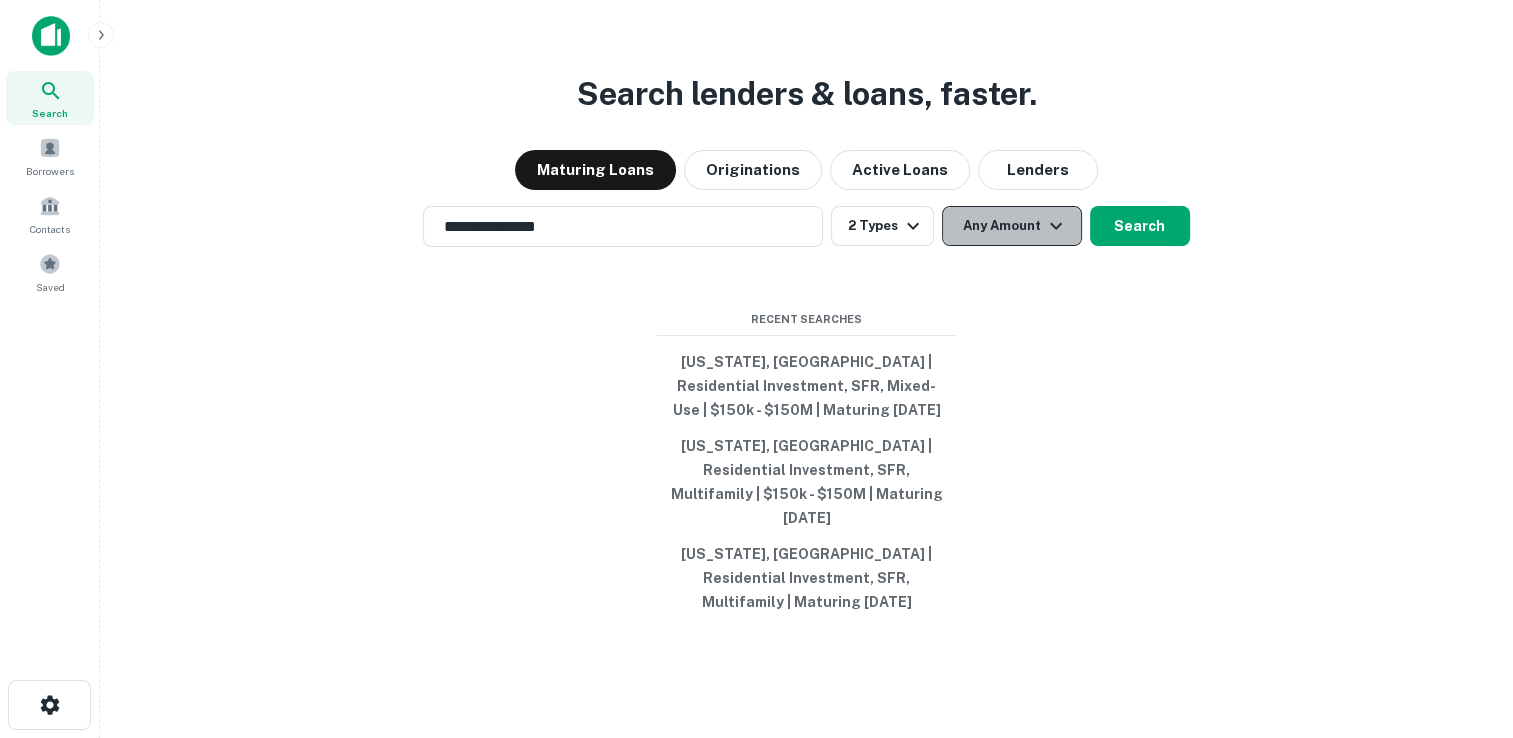 click on "Any Amount" at bounding box center (1012, 226) 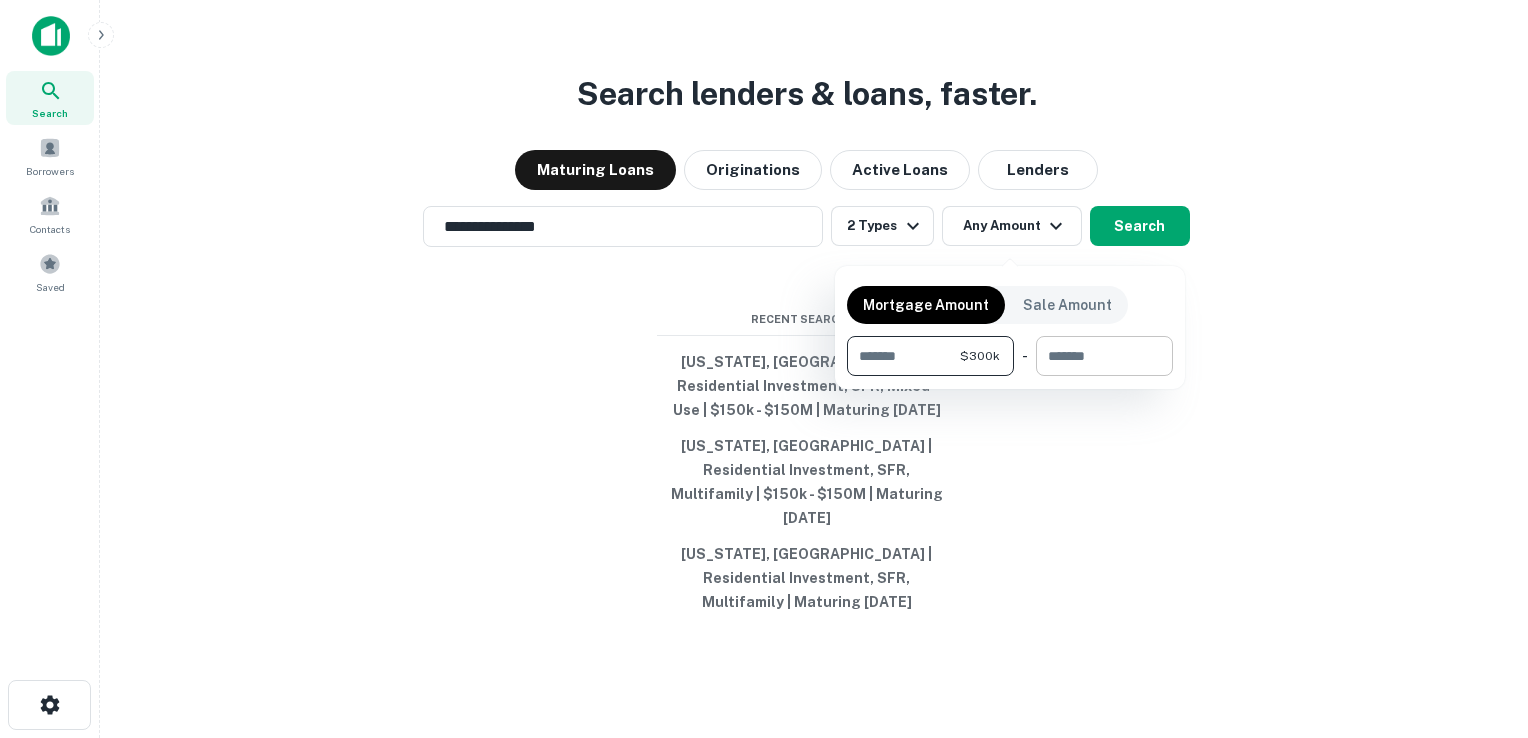 type on "******" 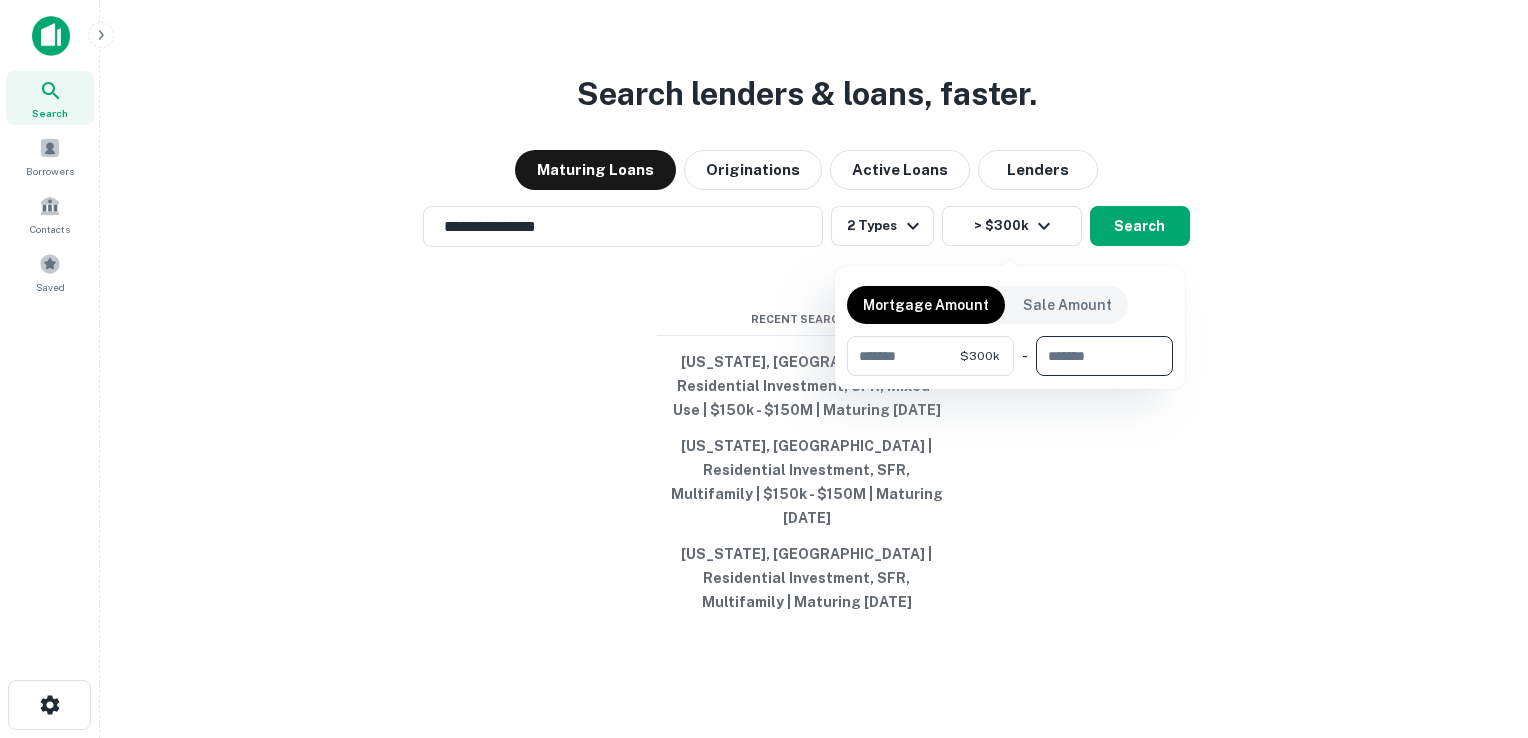 click at bounding box center [1097, 356] 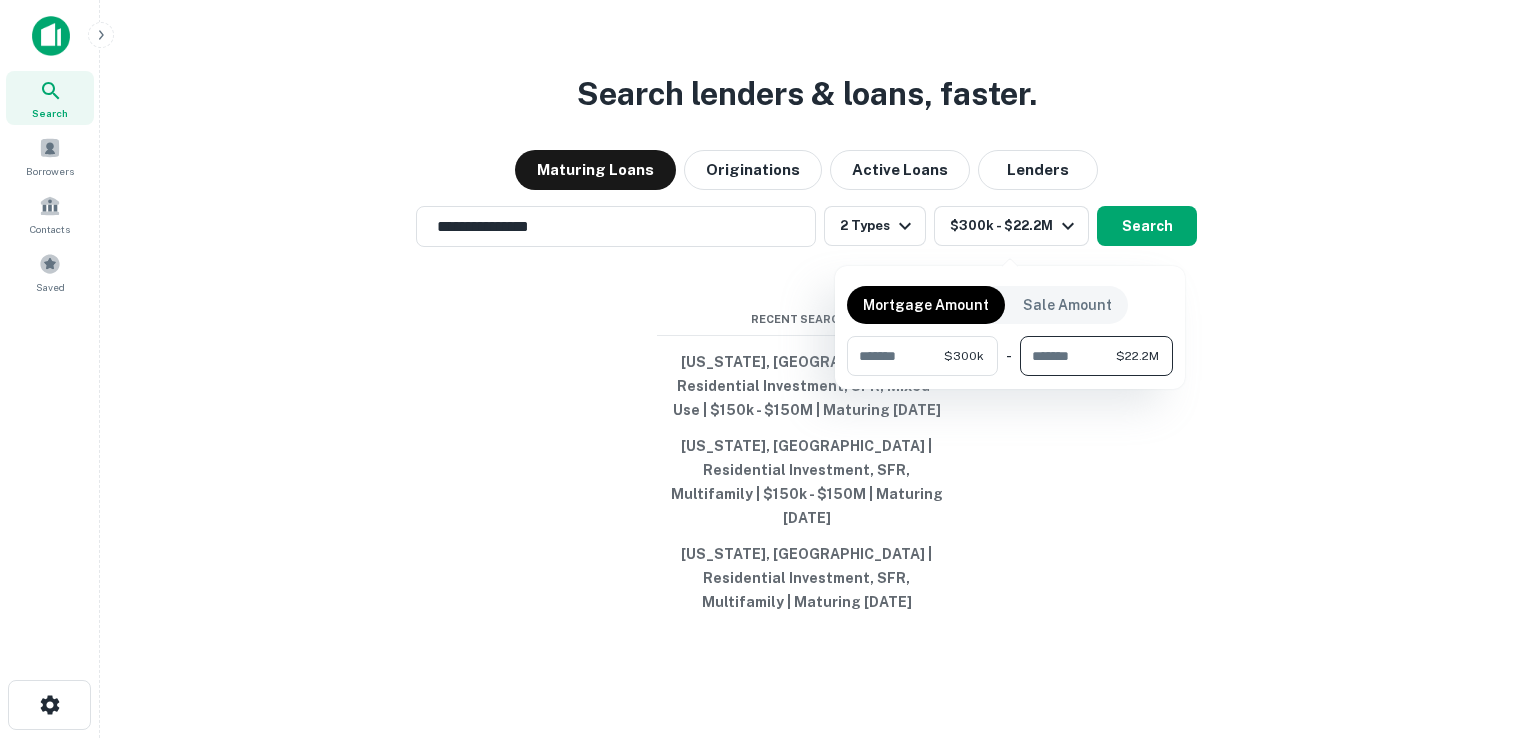 scroll, scrollTop: 0, scrollLeft: 7, axis: horizontal 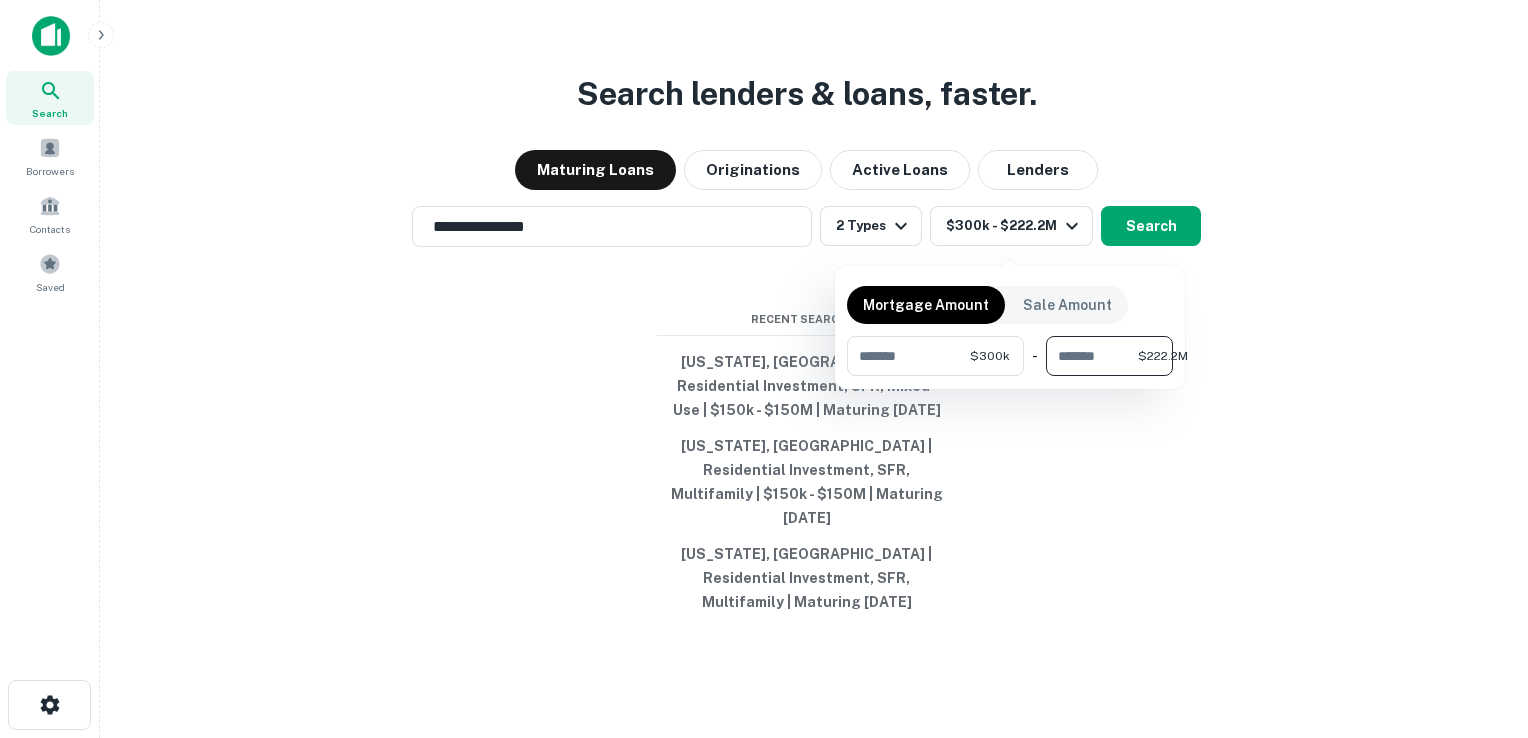 type on "*********" 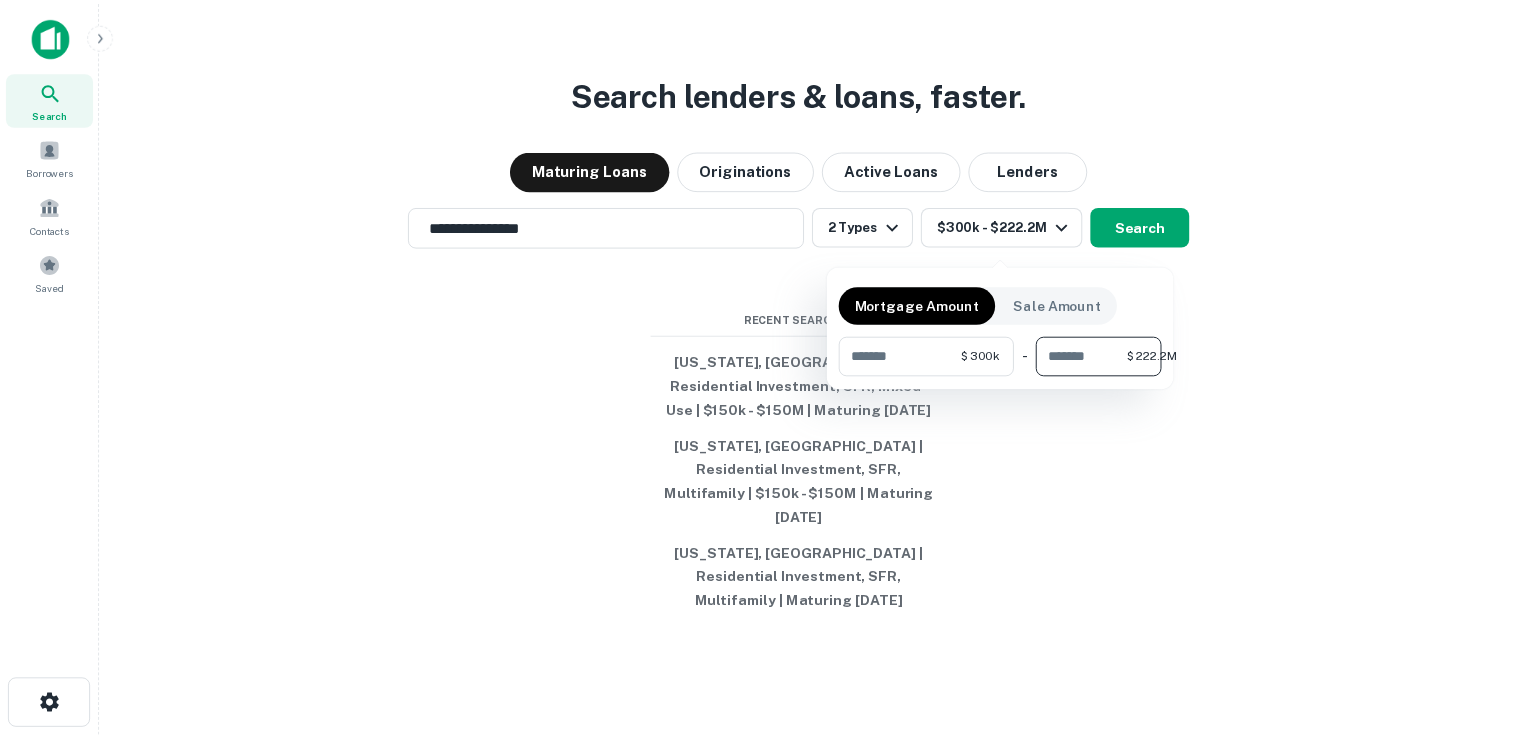 scroll, scrollTop: 0, scrollLeft: 0, axis: both 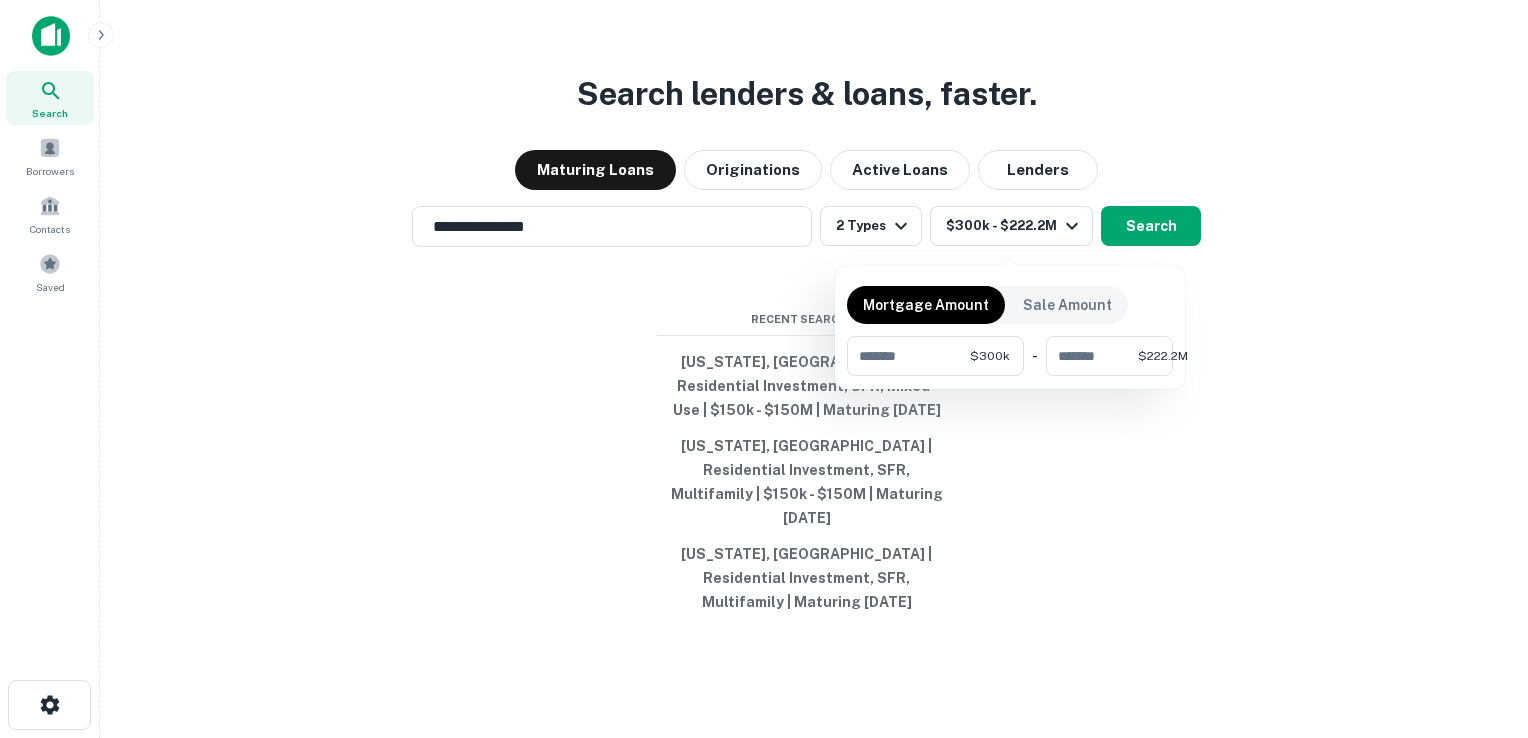 click at bounding box center [764, 369] 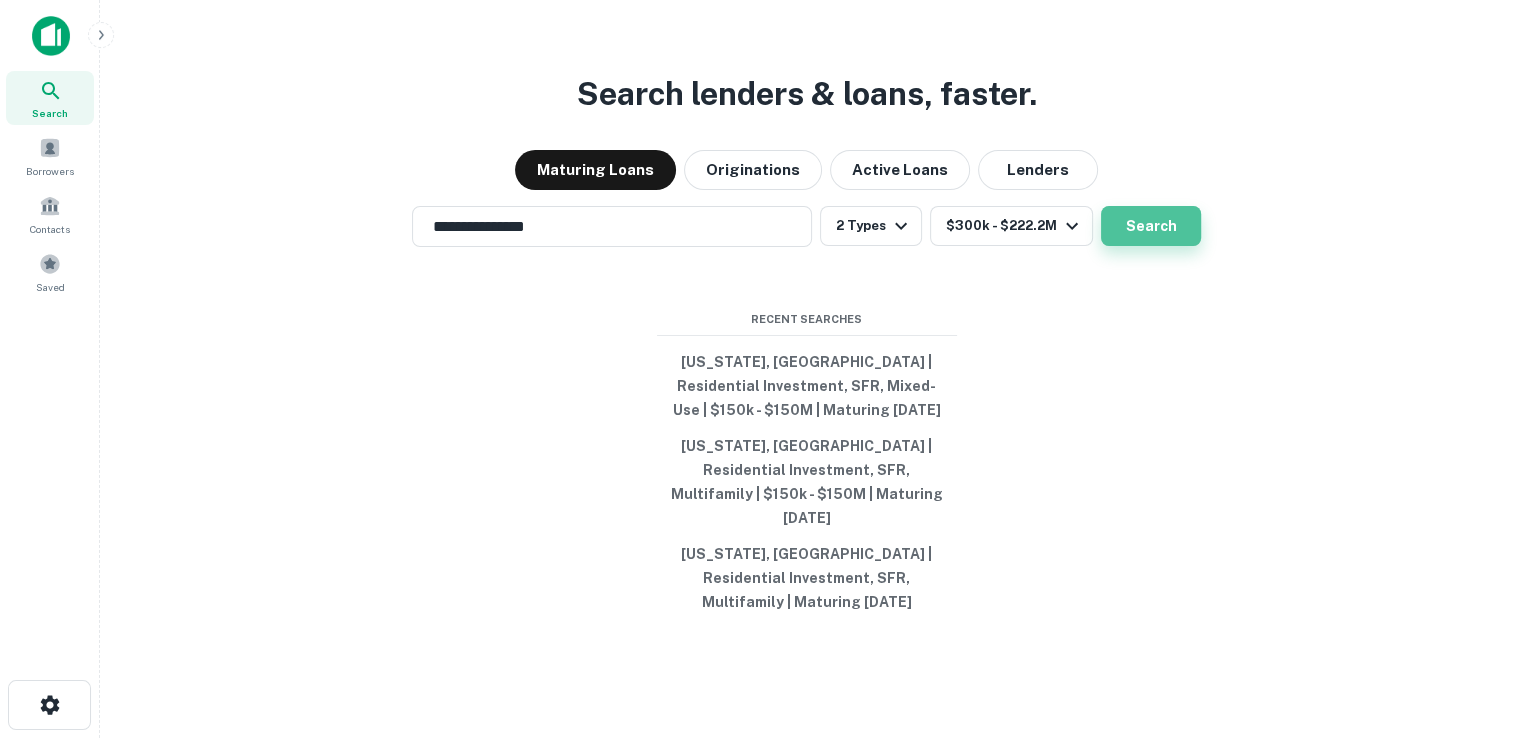 click on "Search" at bounding box center (1151, 226) 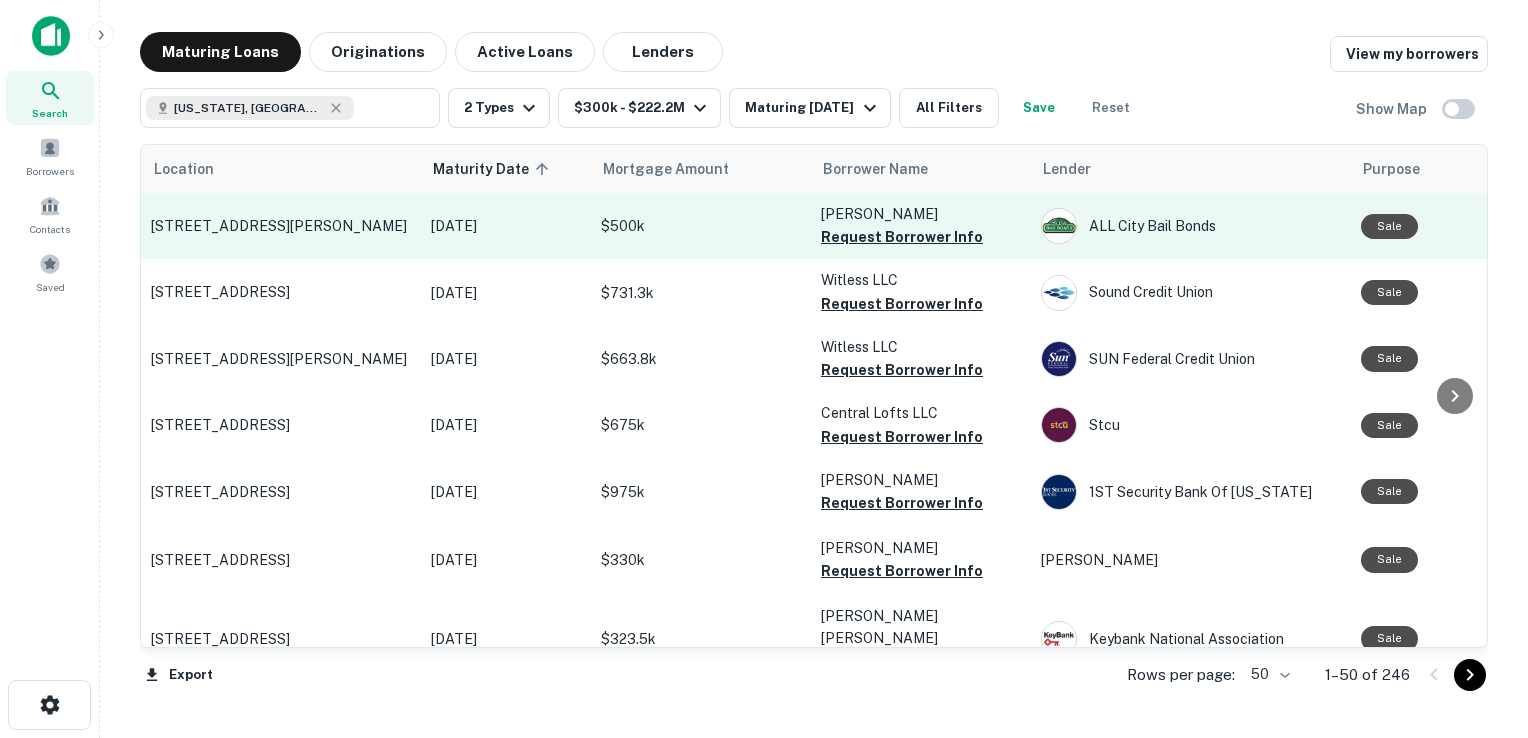 click on "$500k" at bounding box center [701, 226] 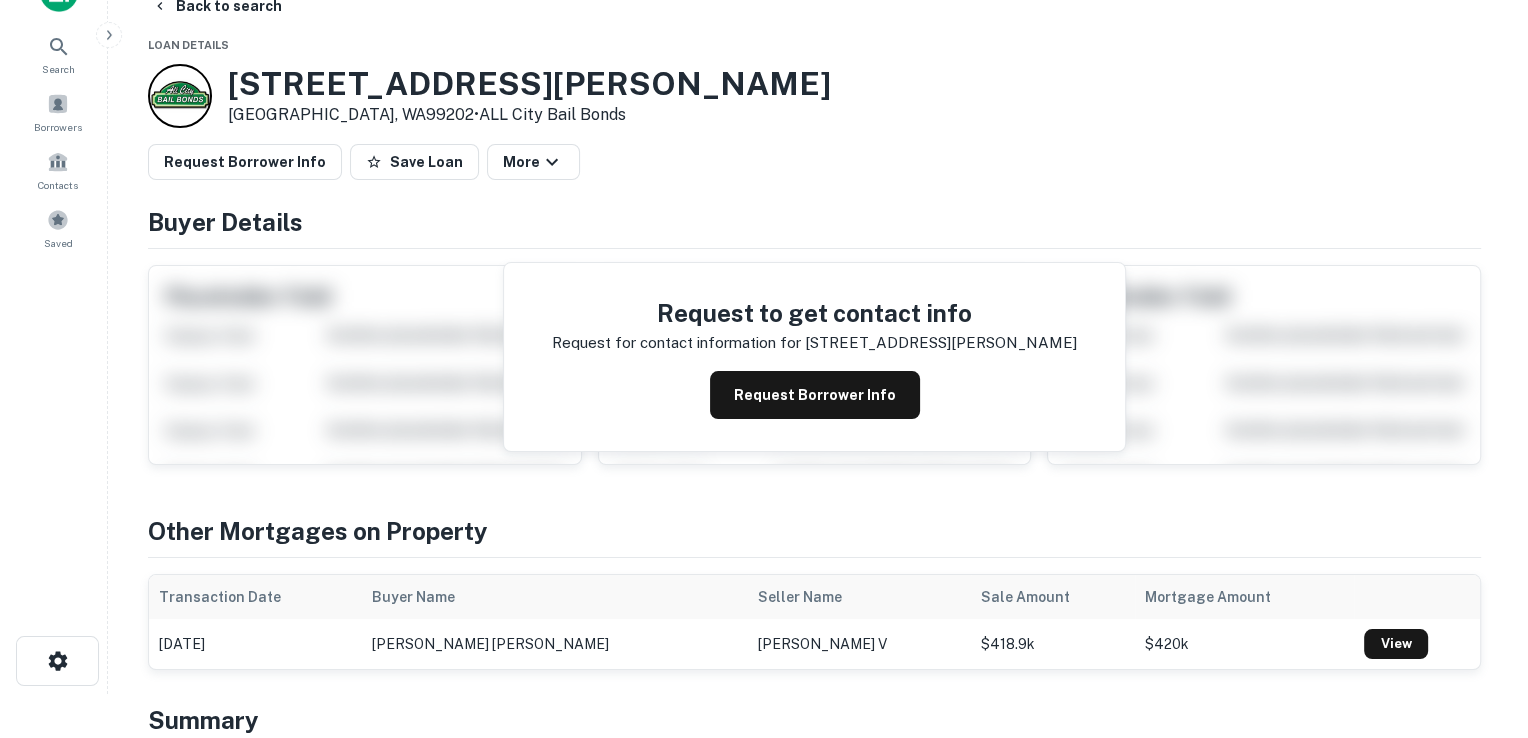 scroll, scrollTop: 0, scrollLeft: 0, axis: both 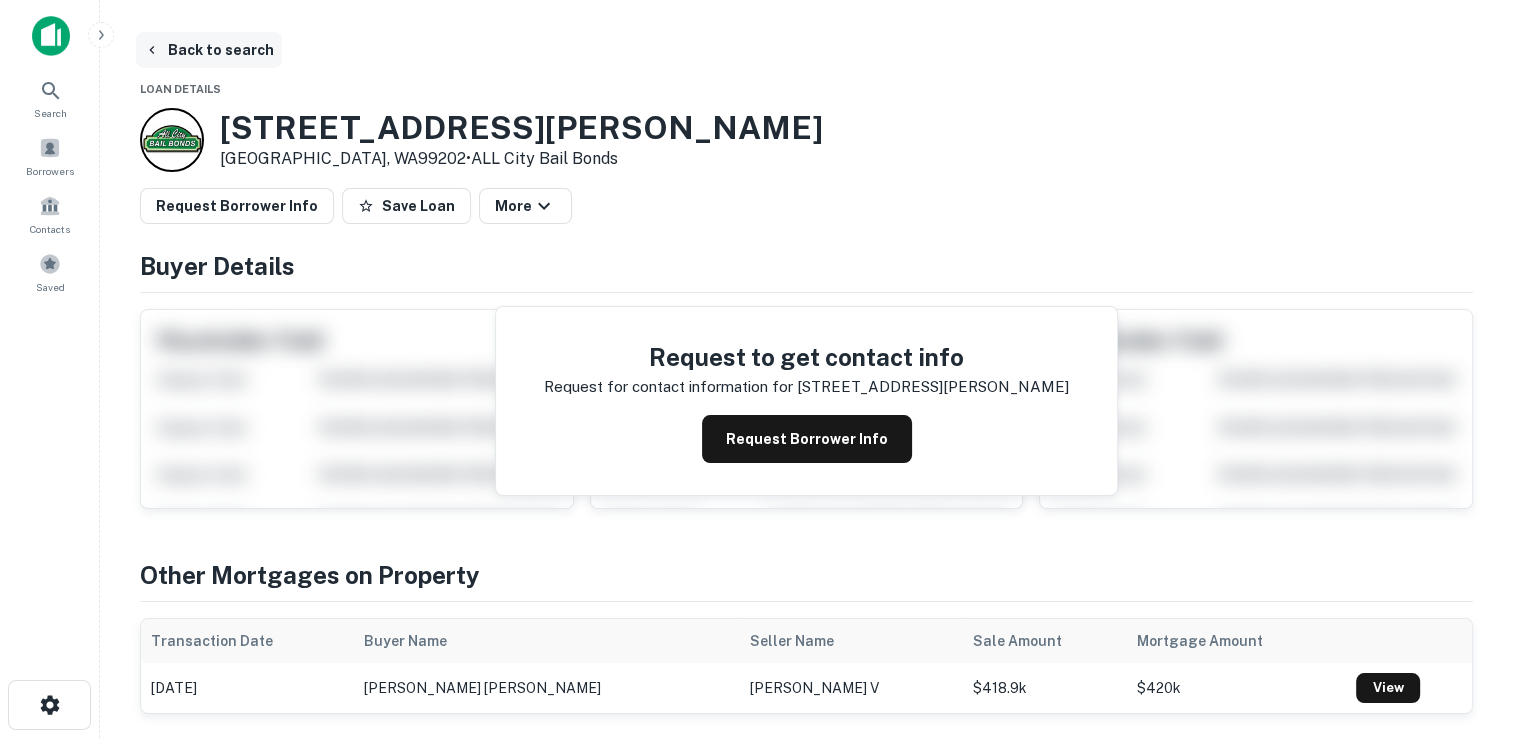 click on "Back to search" at bounding box center [209, 50] 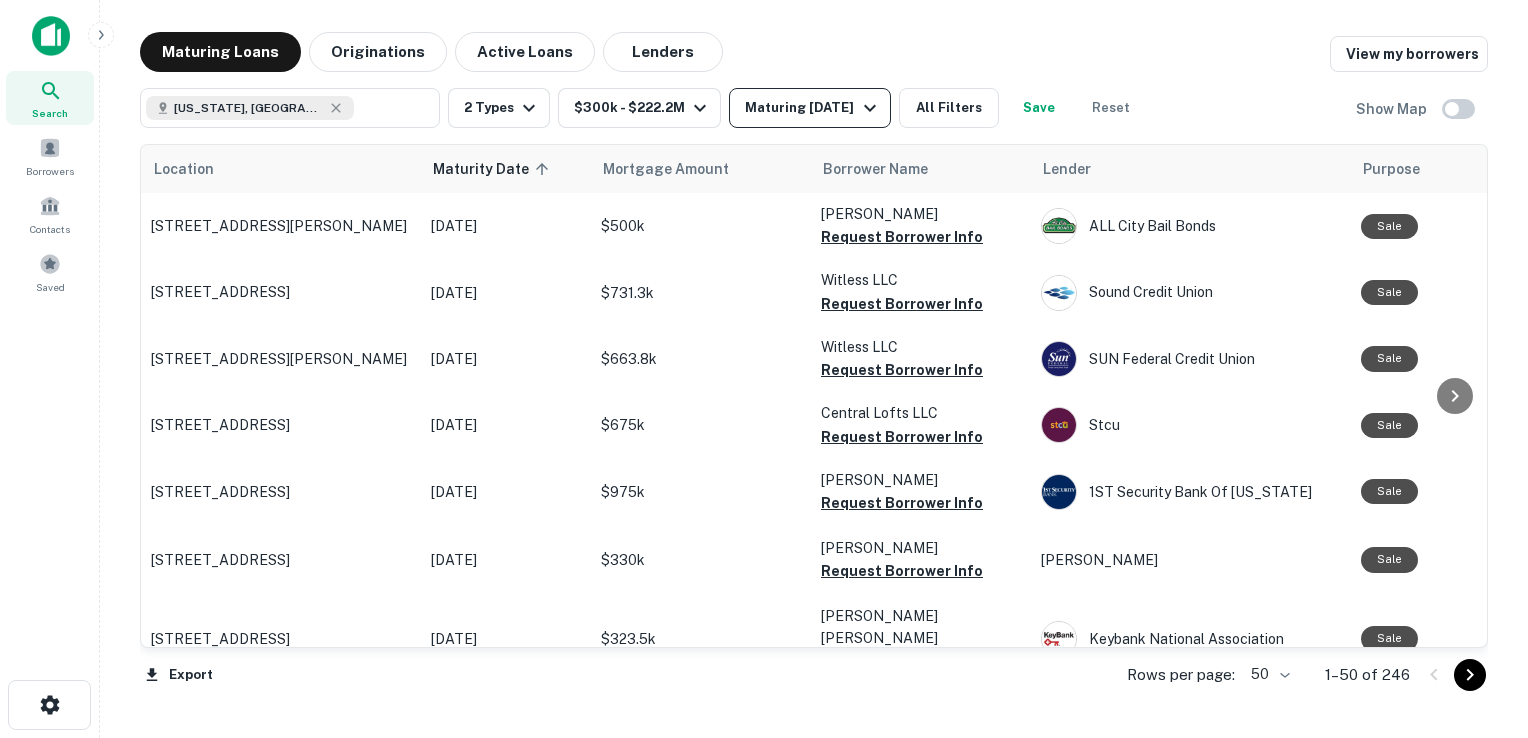 click 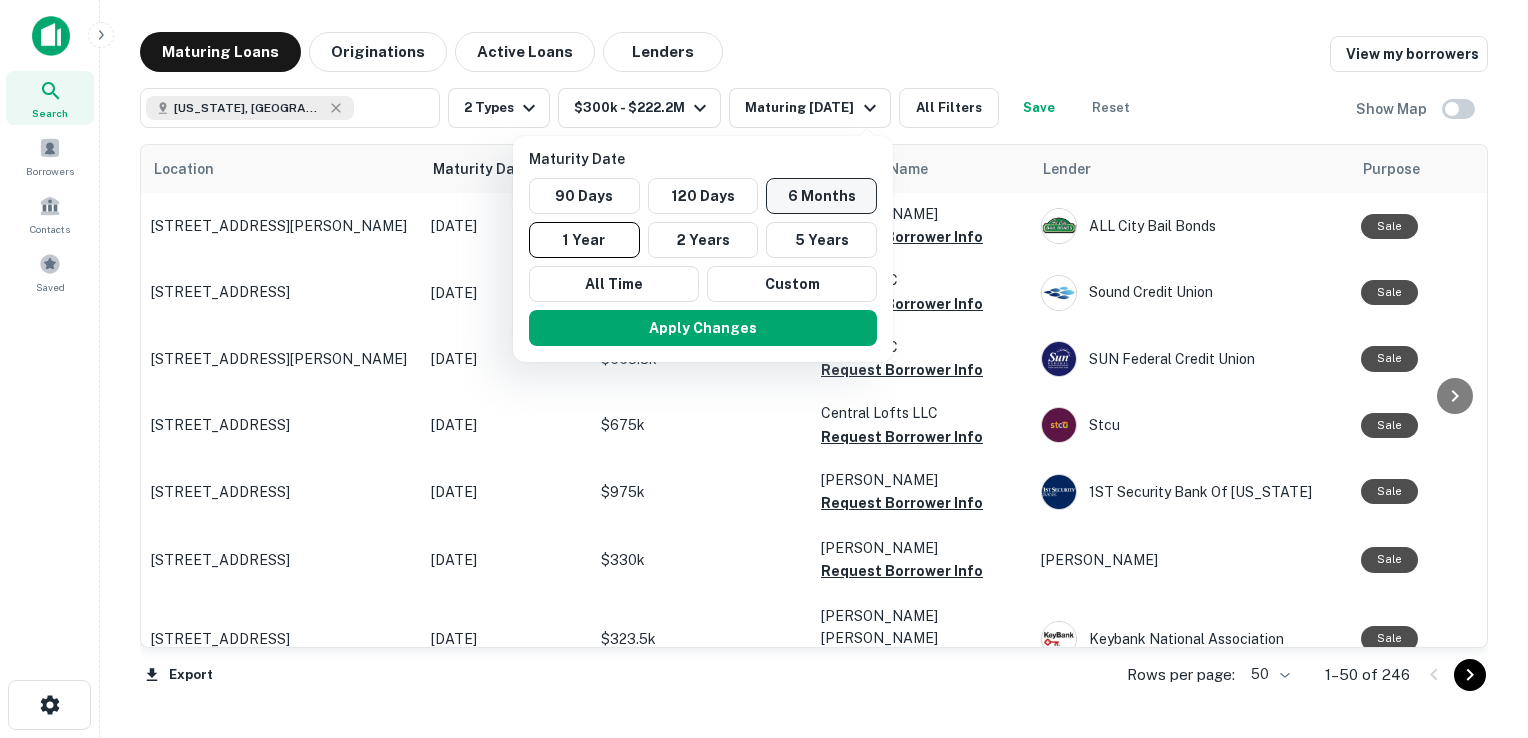 click on "6 Months" at bounding box center [821, 196] 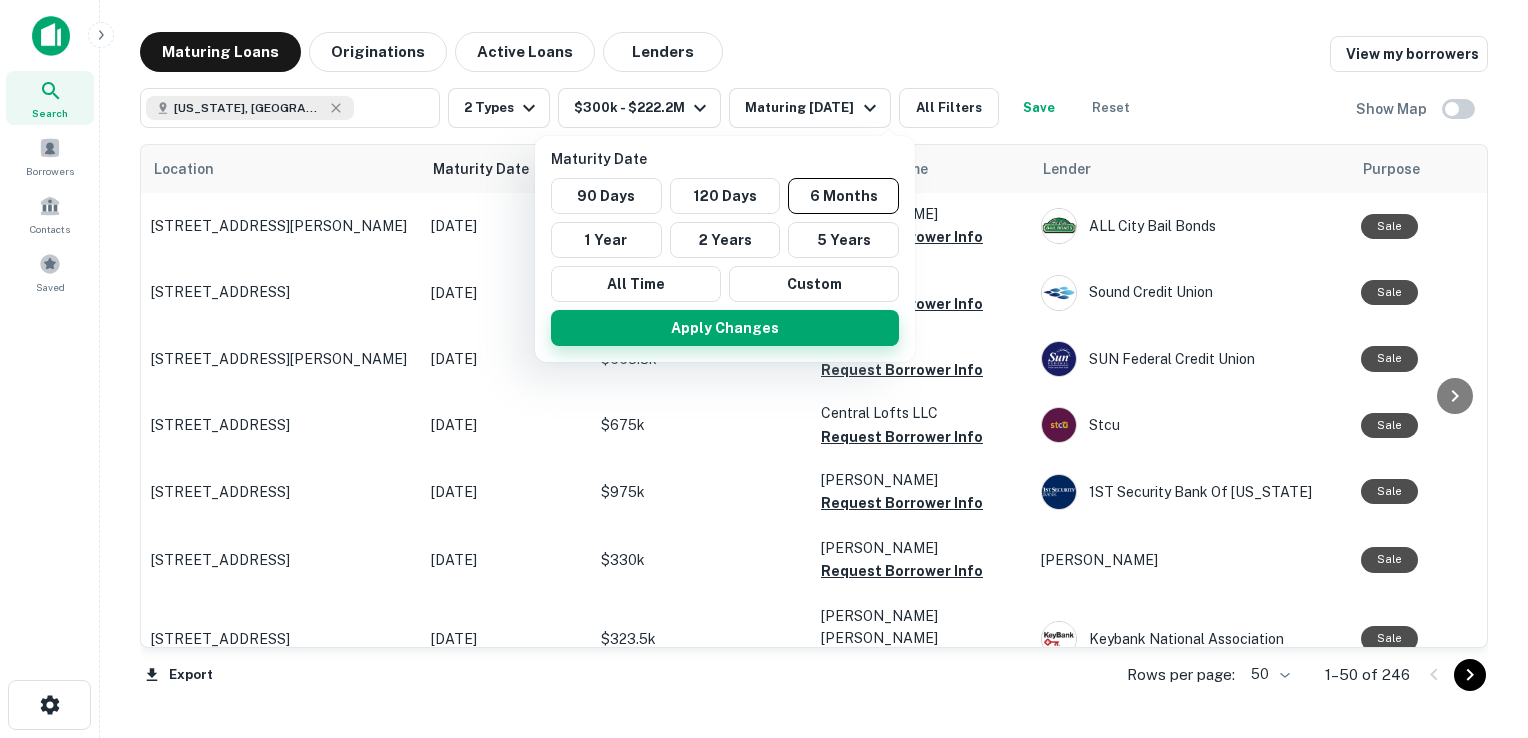 click on "Apply Changes" at bounding box center (725, 328) 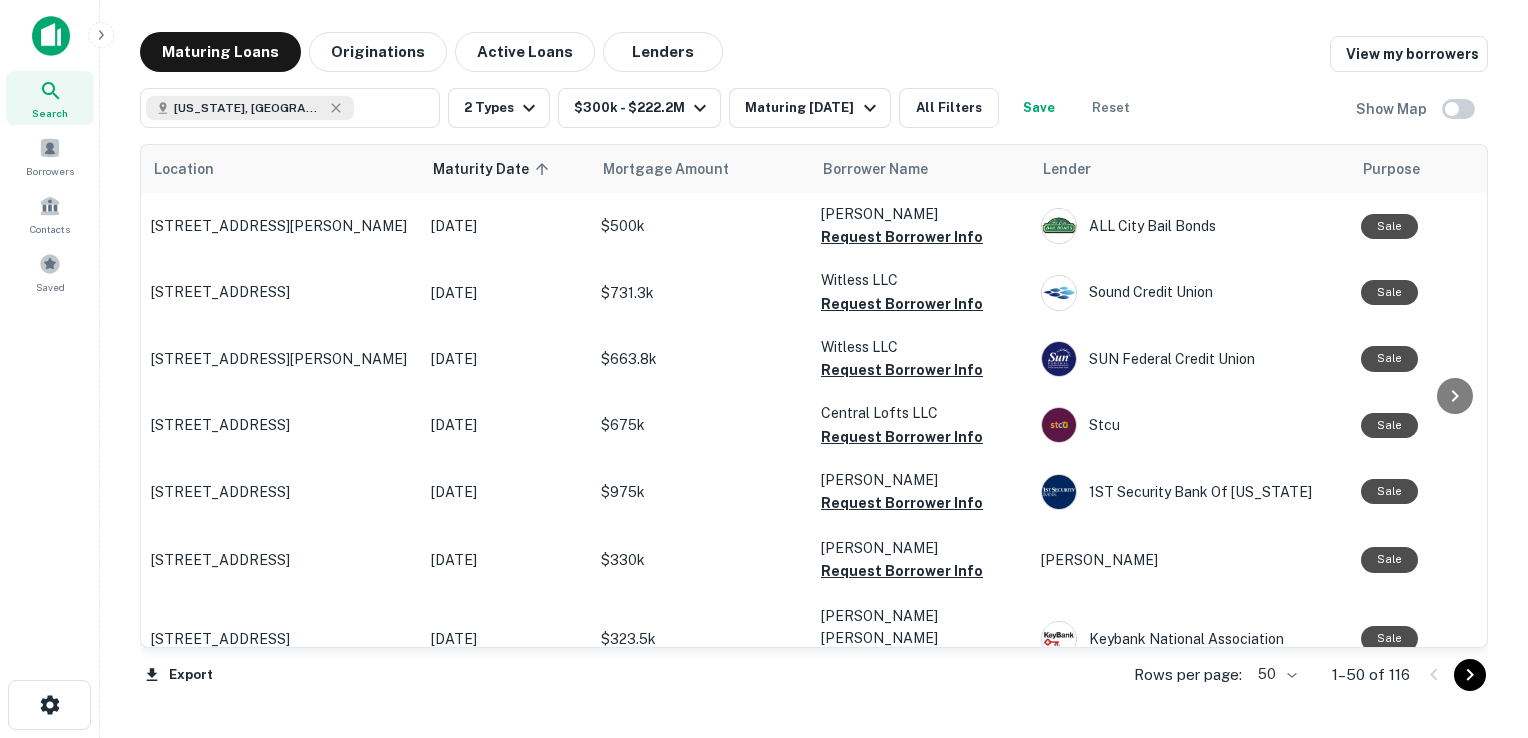 click on "All Filters" at bounding box center (949, 108) 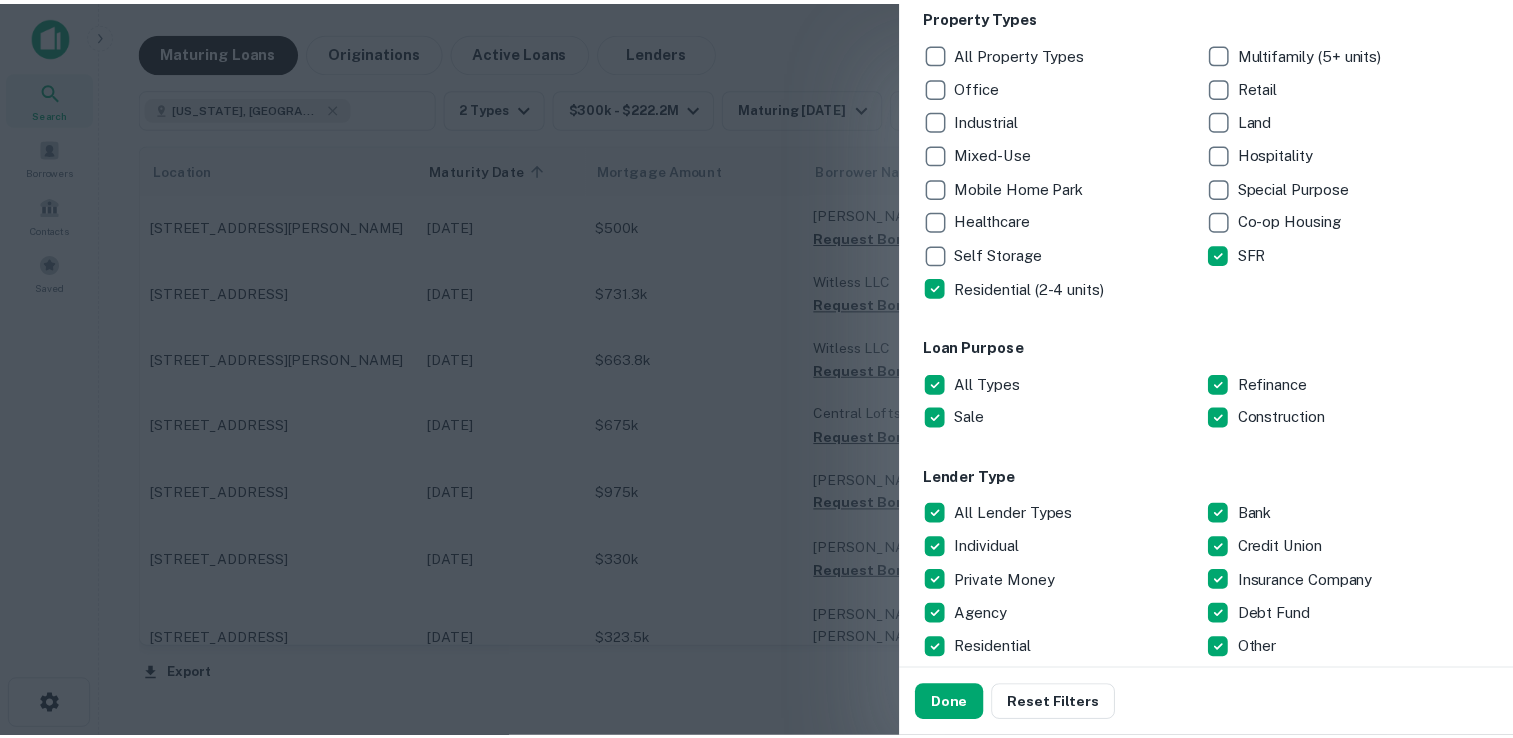 scroll, scrollTop: 356, scrollLeft: 0, axis: vertical 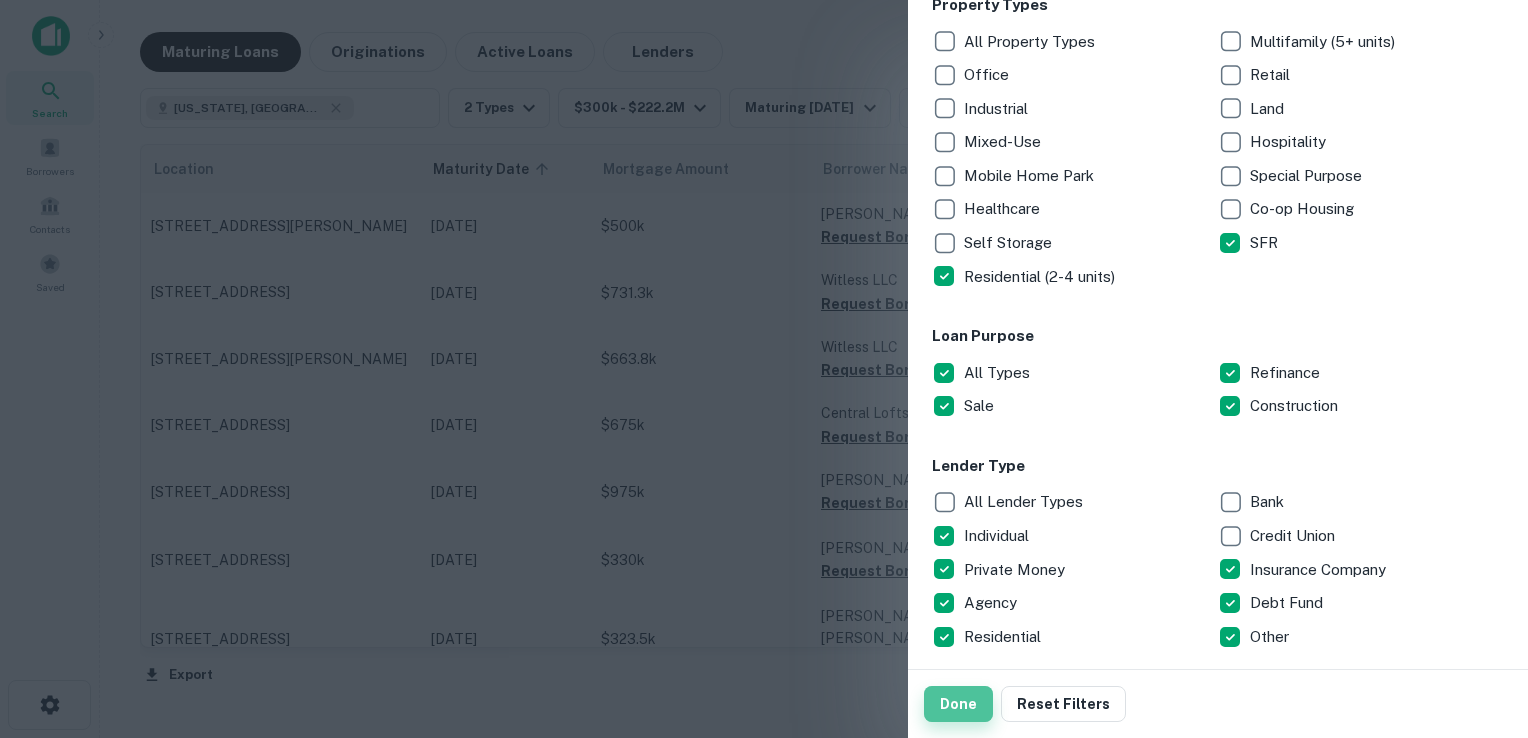 click on "Done" at bounding box center [958, 704] 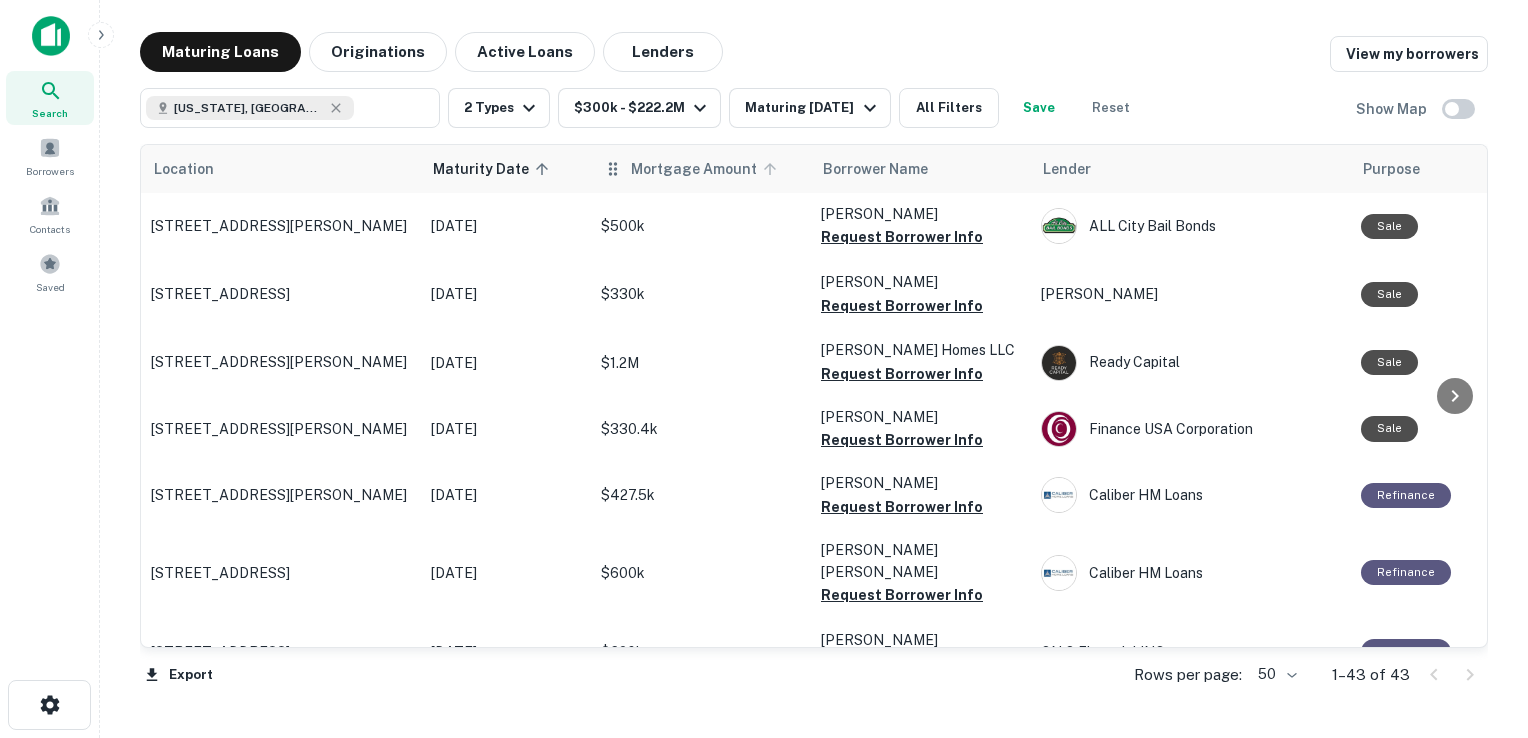 click on "Mortgage Amount" at bounding box center [707, 169] 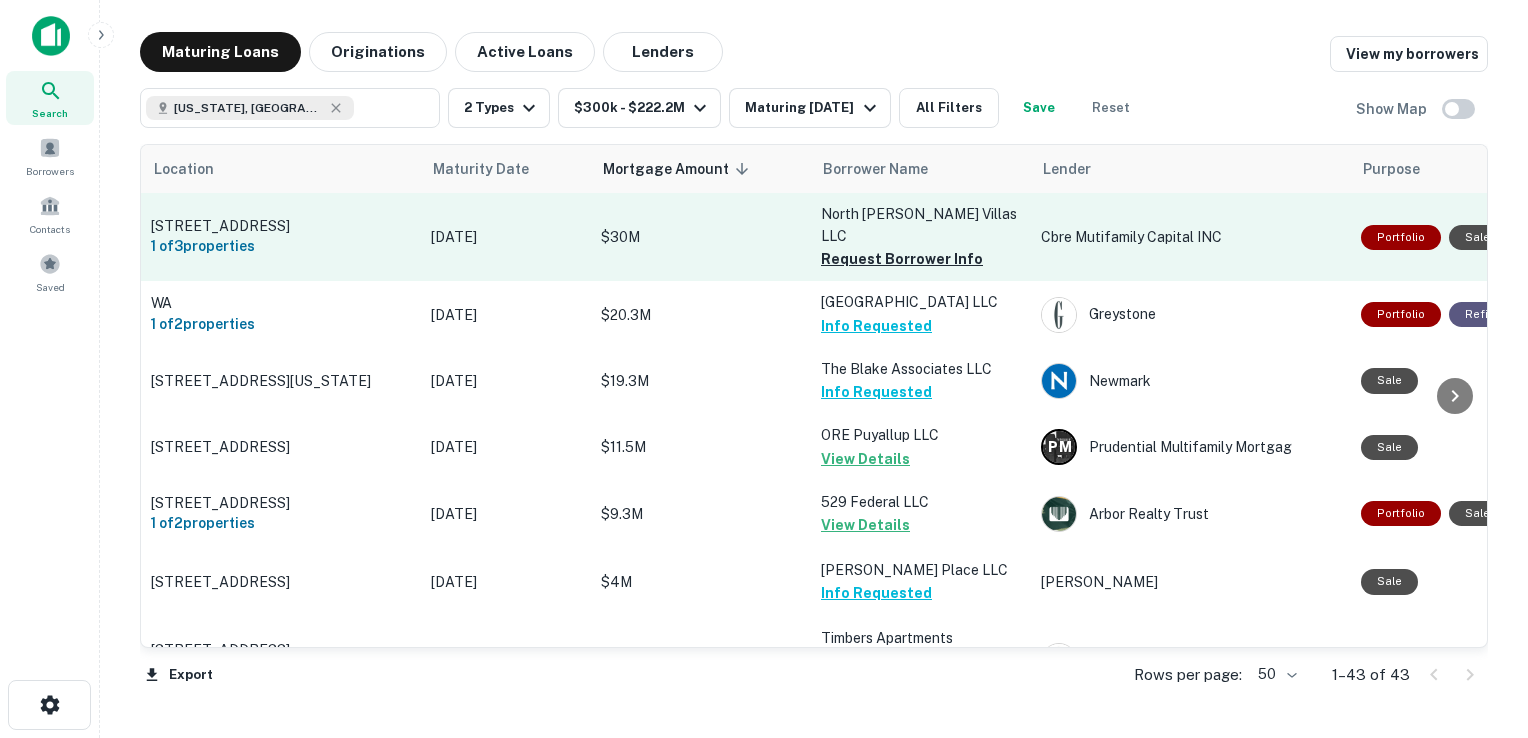 click on "$30M" at bounding box center (701, 237) 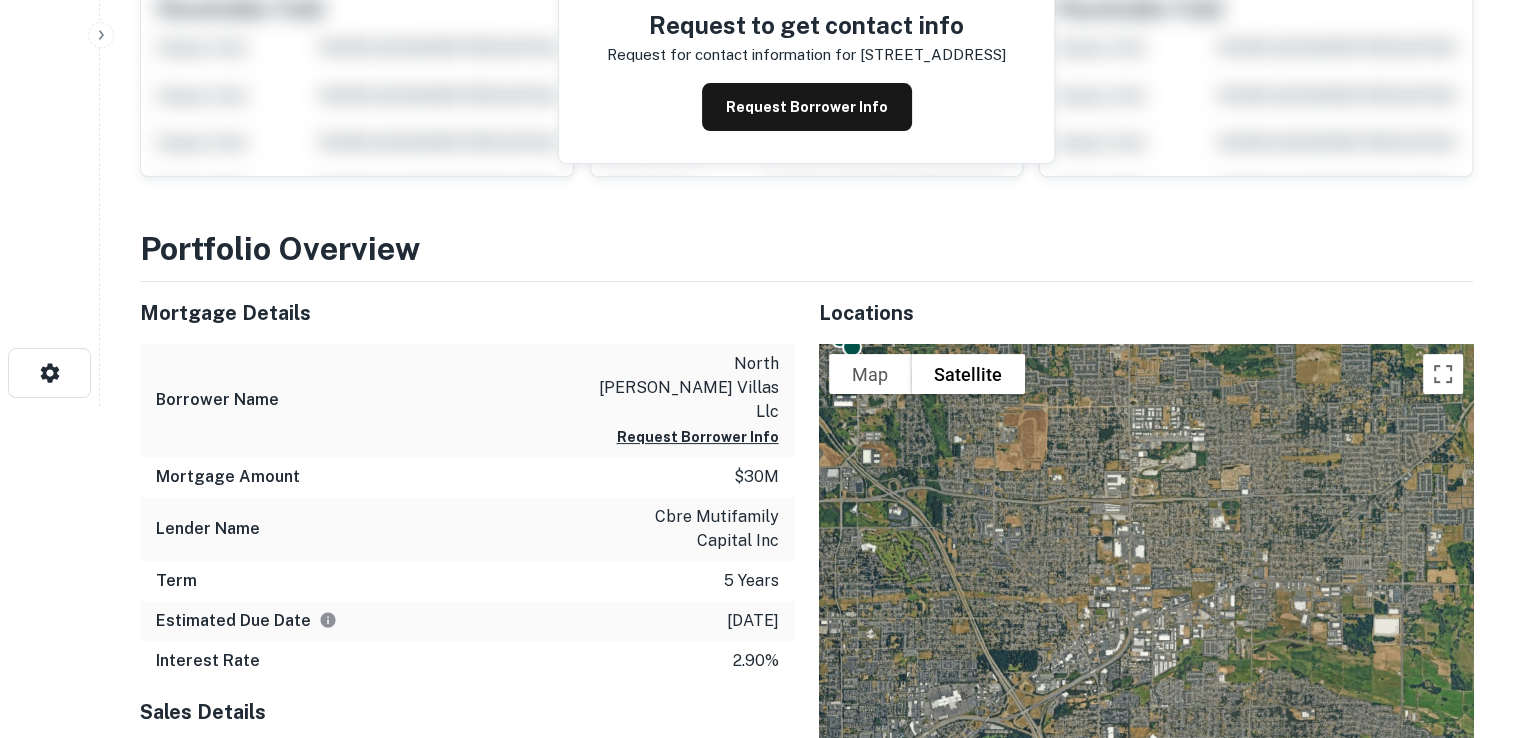scroll, scrollTop: 0, scrollLeft: 0, axis: both 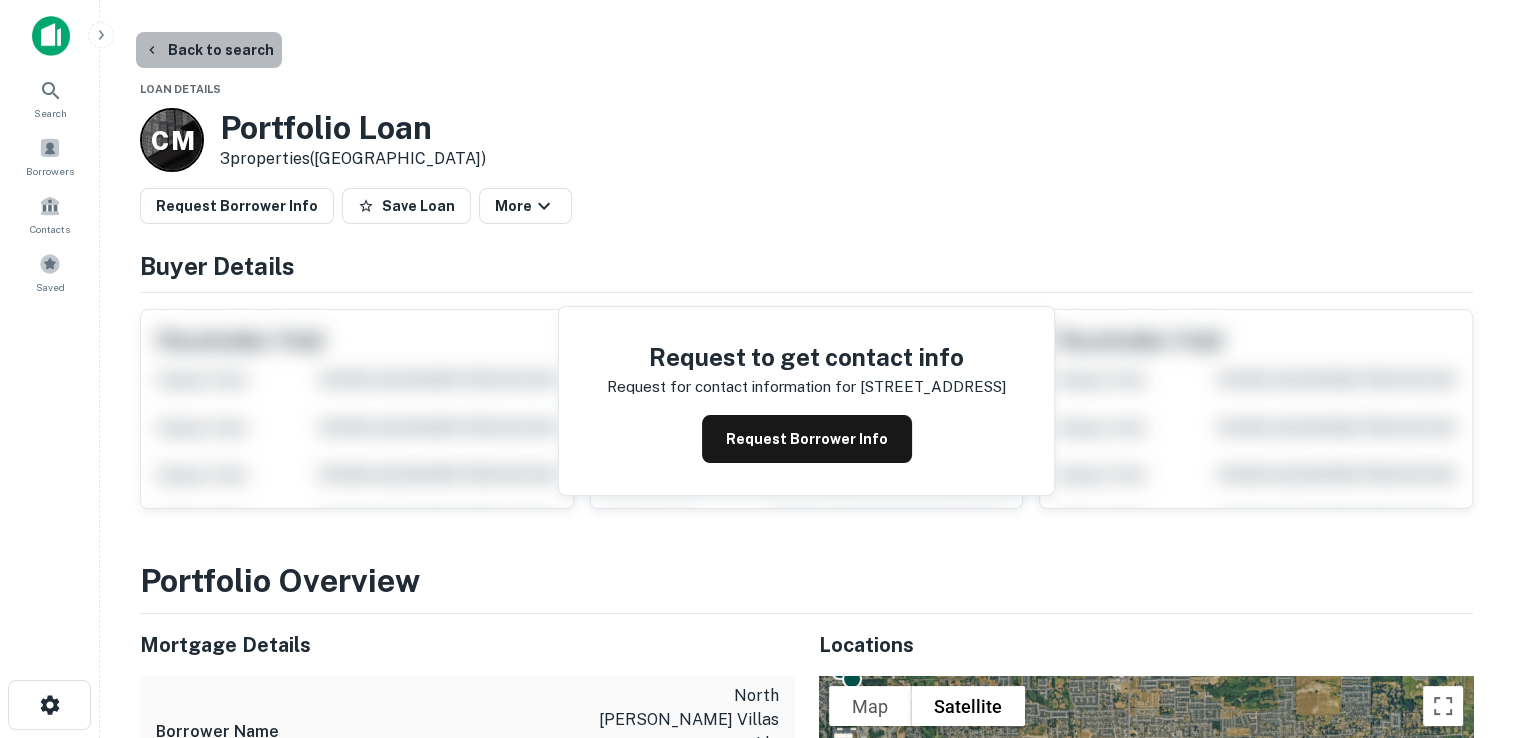 click on "Back to search" at bounding box center (209, 50) 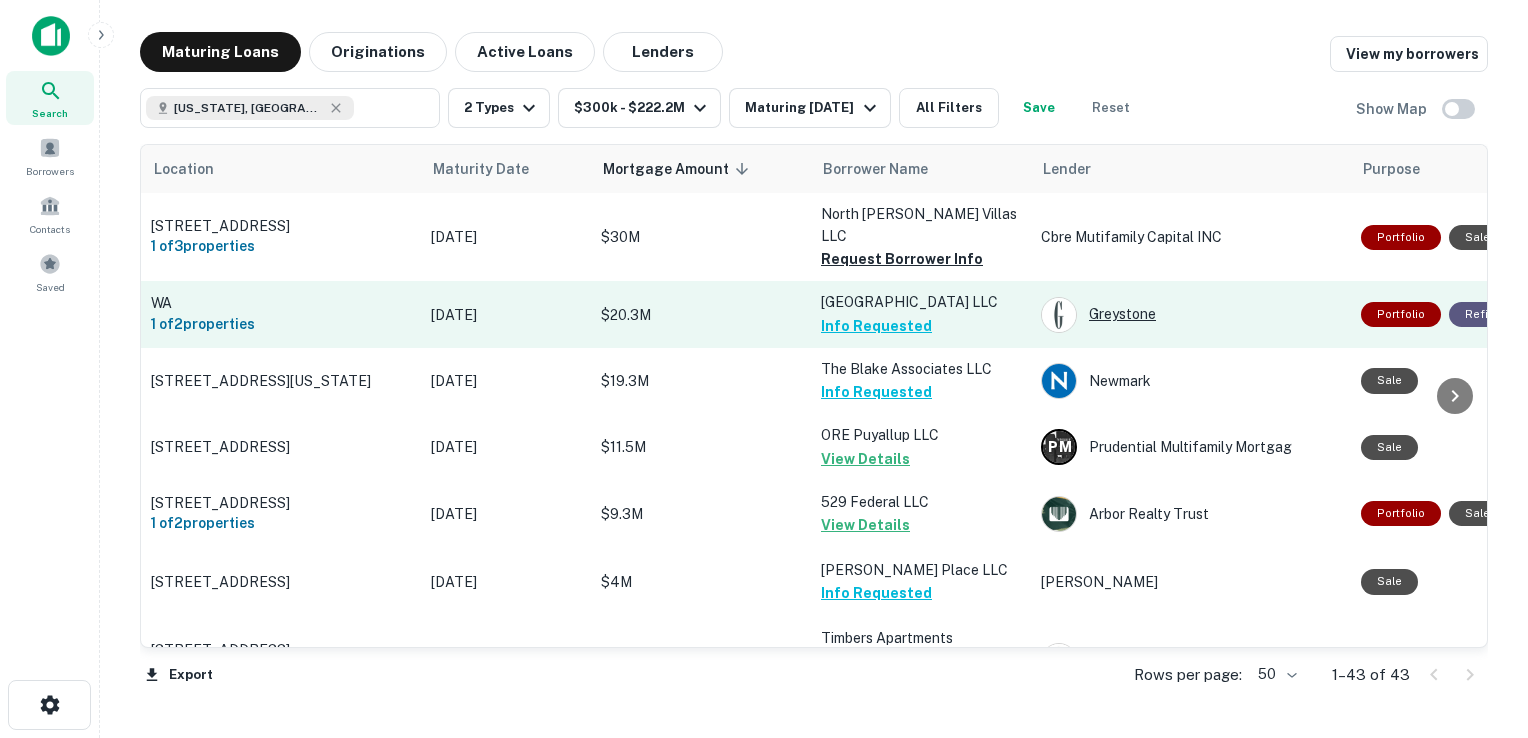 click on "Greystone" at bounding box center (1191, 315) 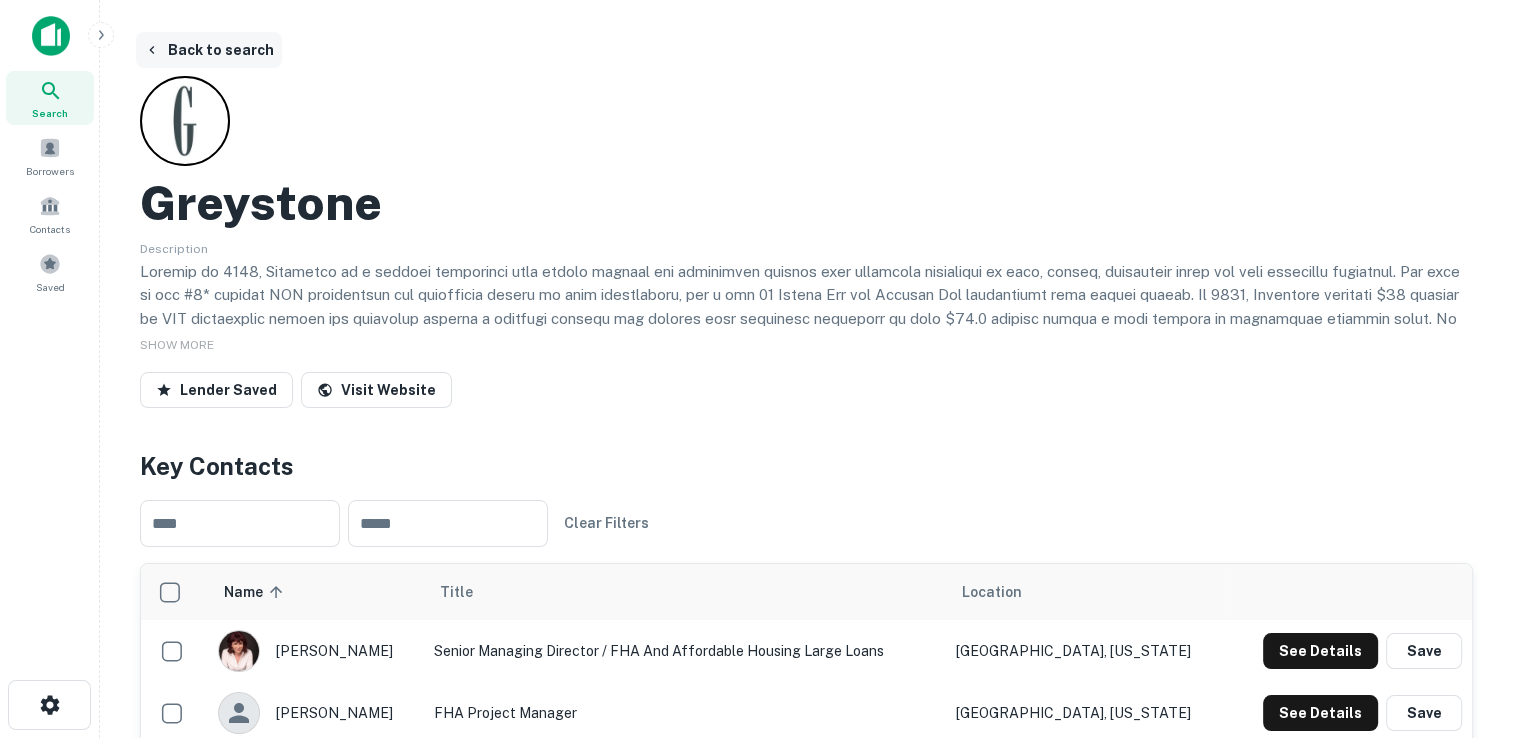 click on "Back to search" at bounding box center (209, 50) 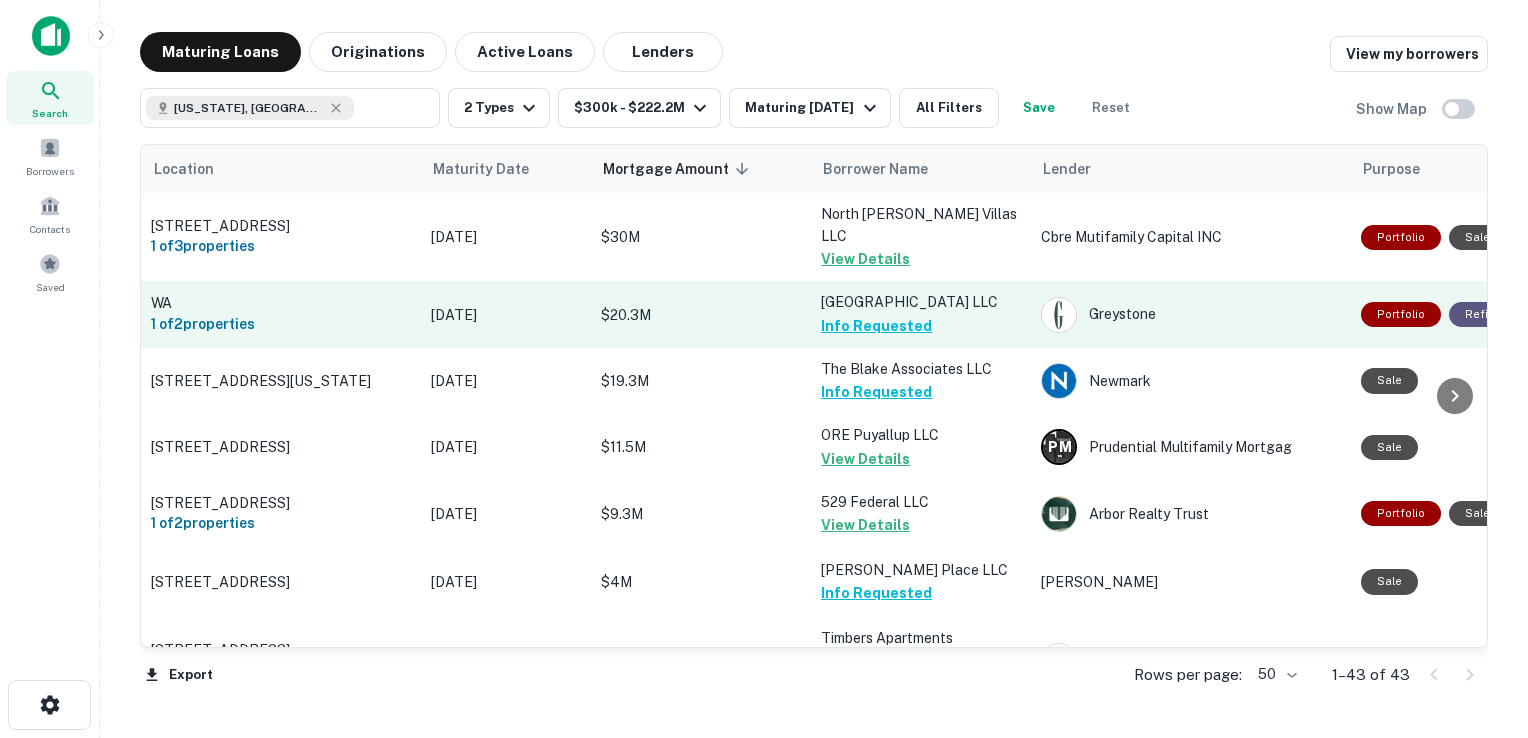 click on "$20.3M" at bounding box center [701, 315] 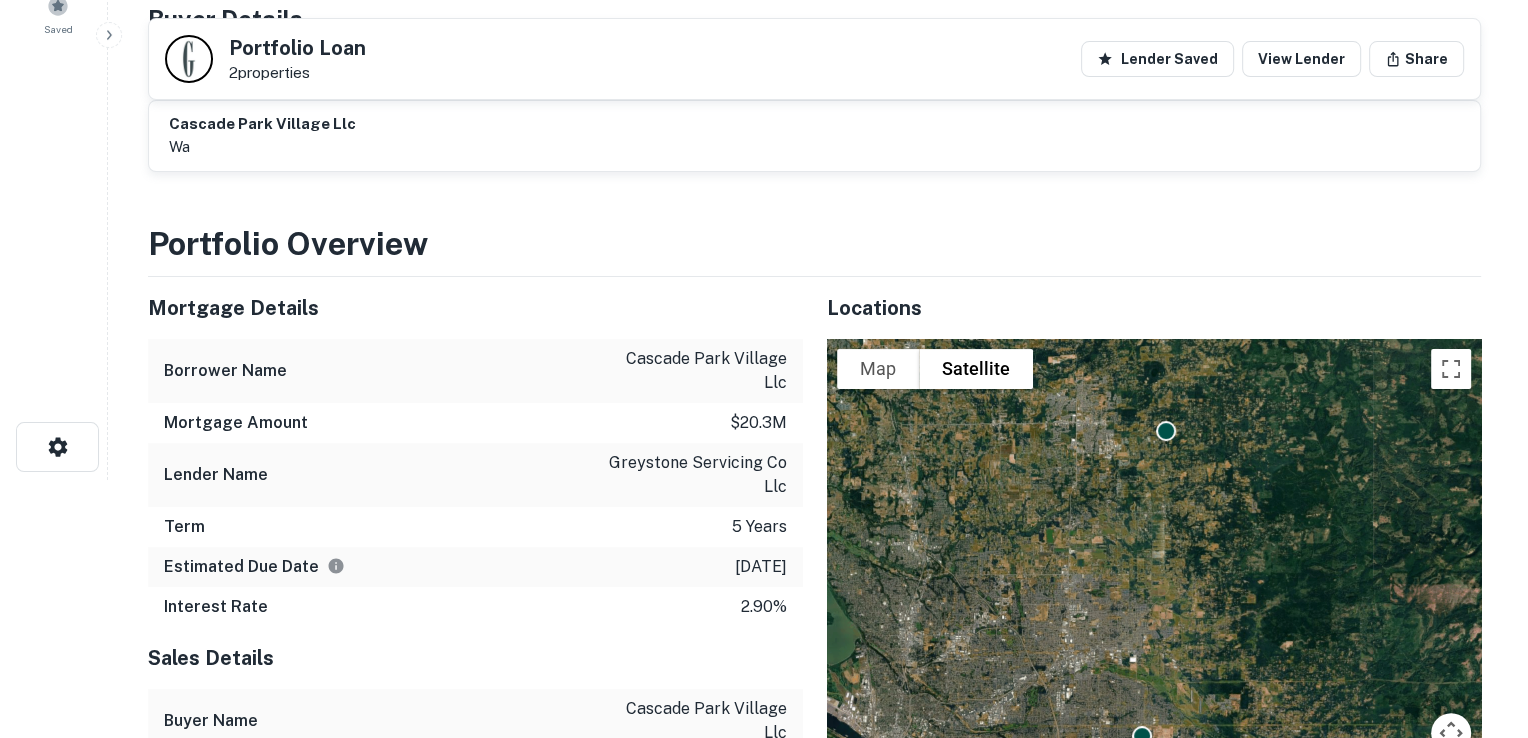 scroll, scrollTop: 0, scrollLeft: 0, axis: both 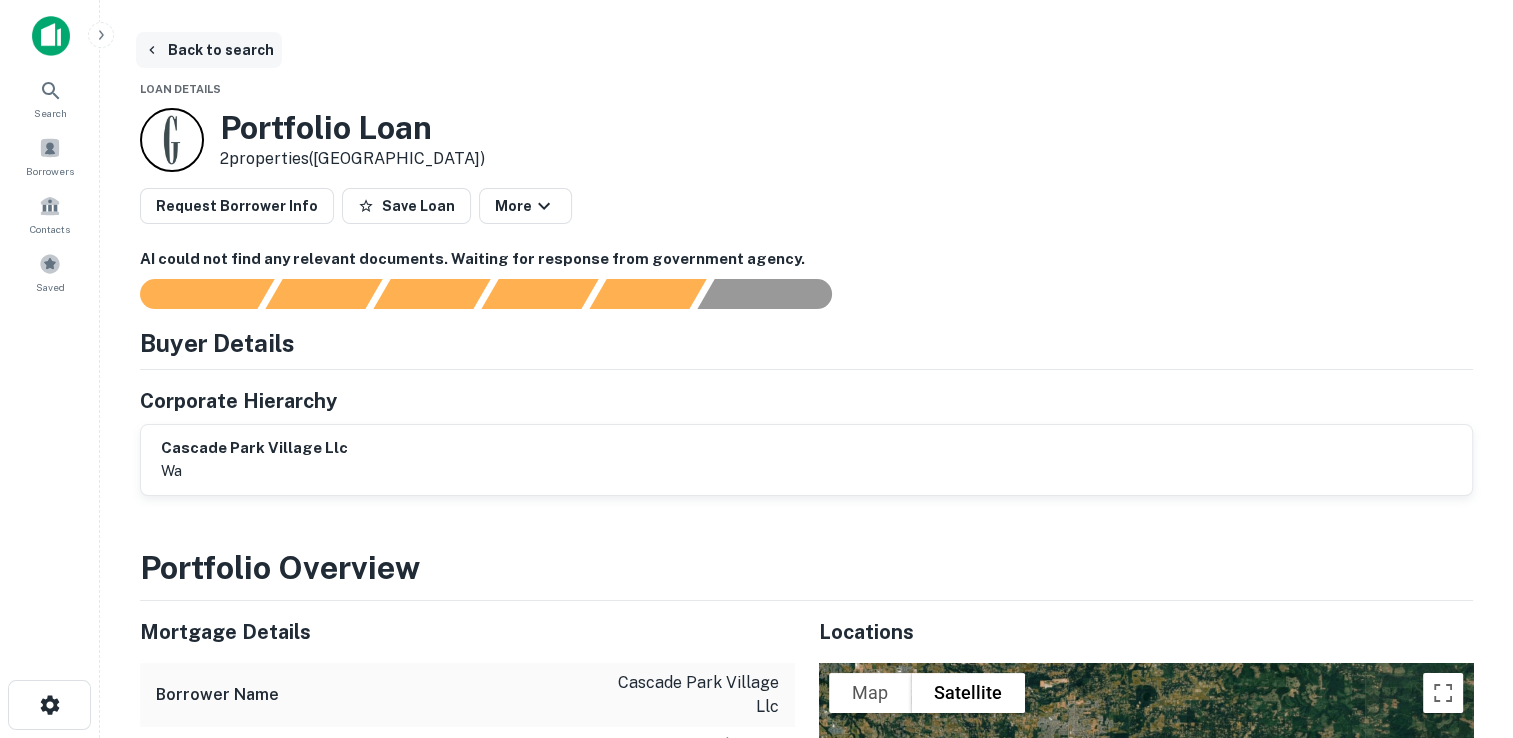 click on "Back to search" at bounding box center [209, 50] 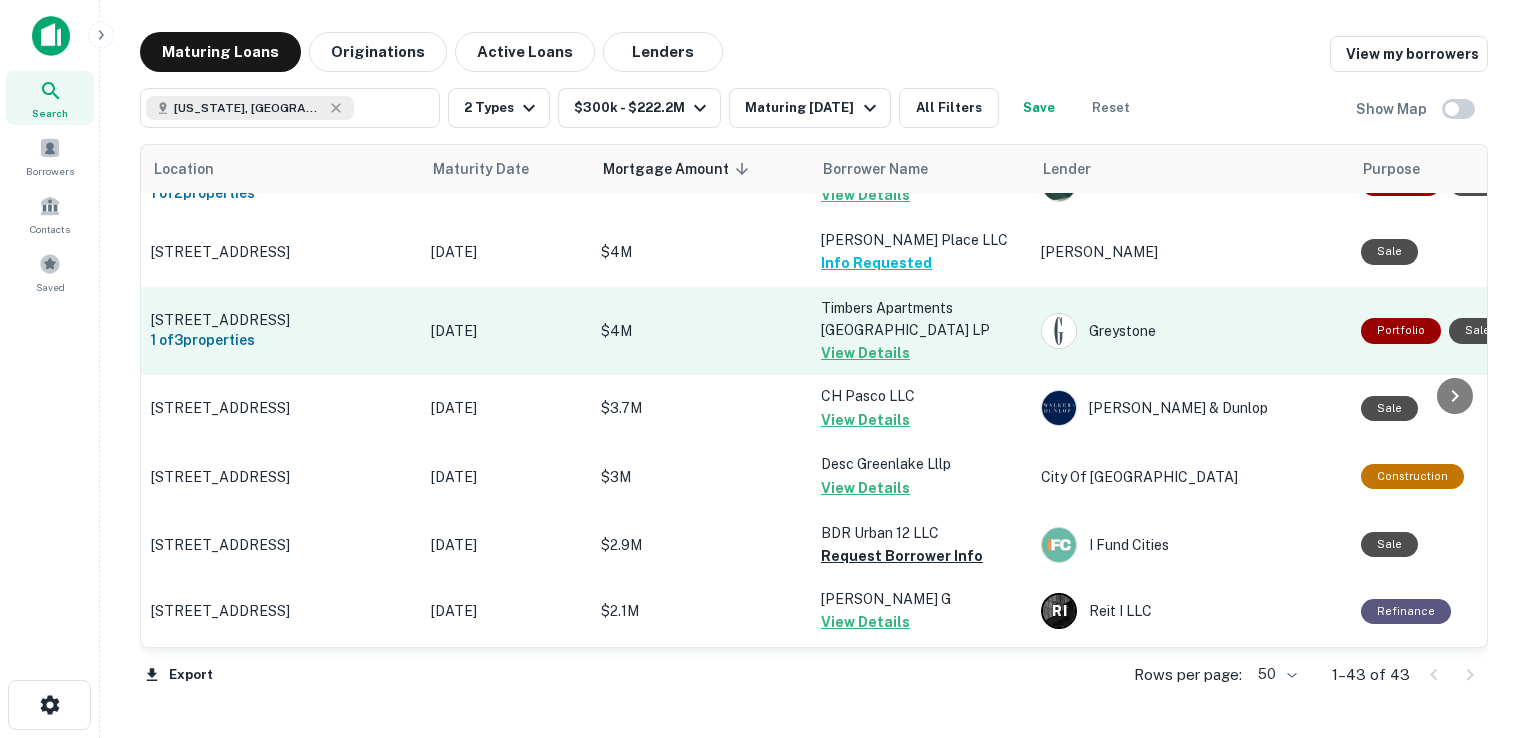 scroll, scrollTop: 351, scrollLeft: 0, axis: vertical 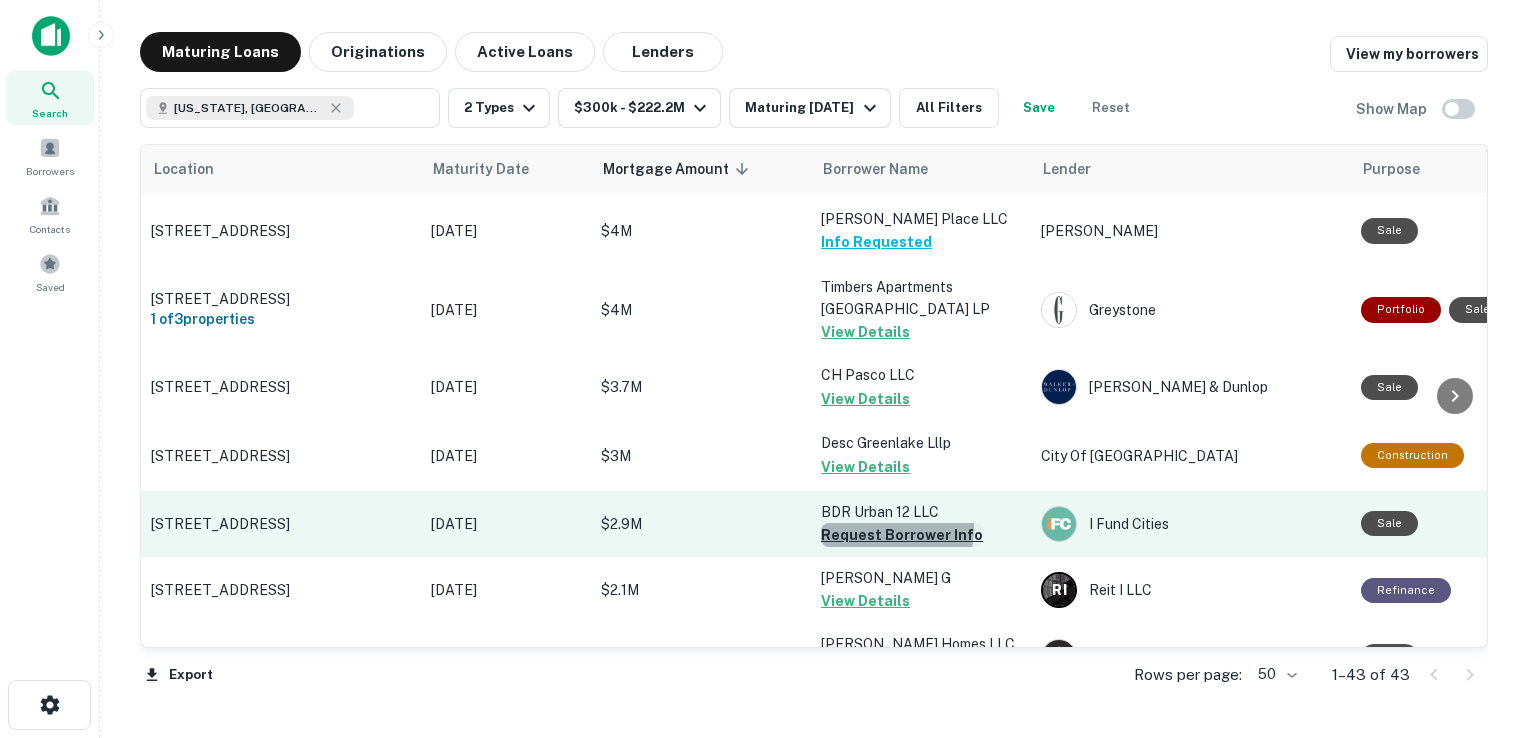 click on "Request Borrower Info" at bounding box center [902, 535] 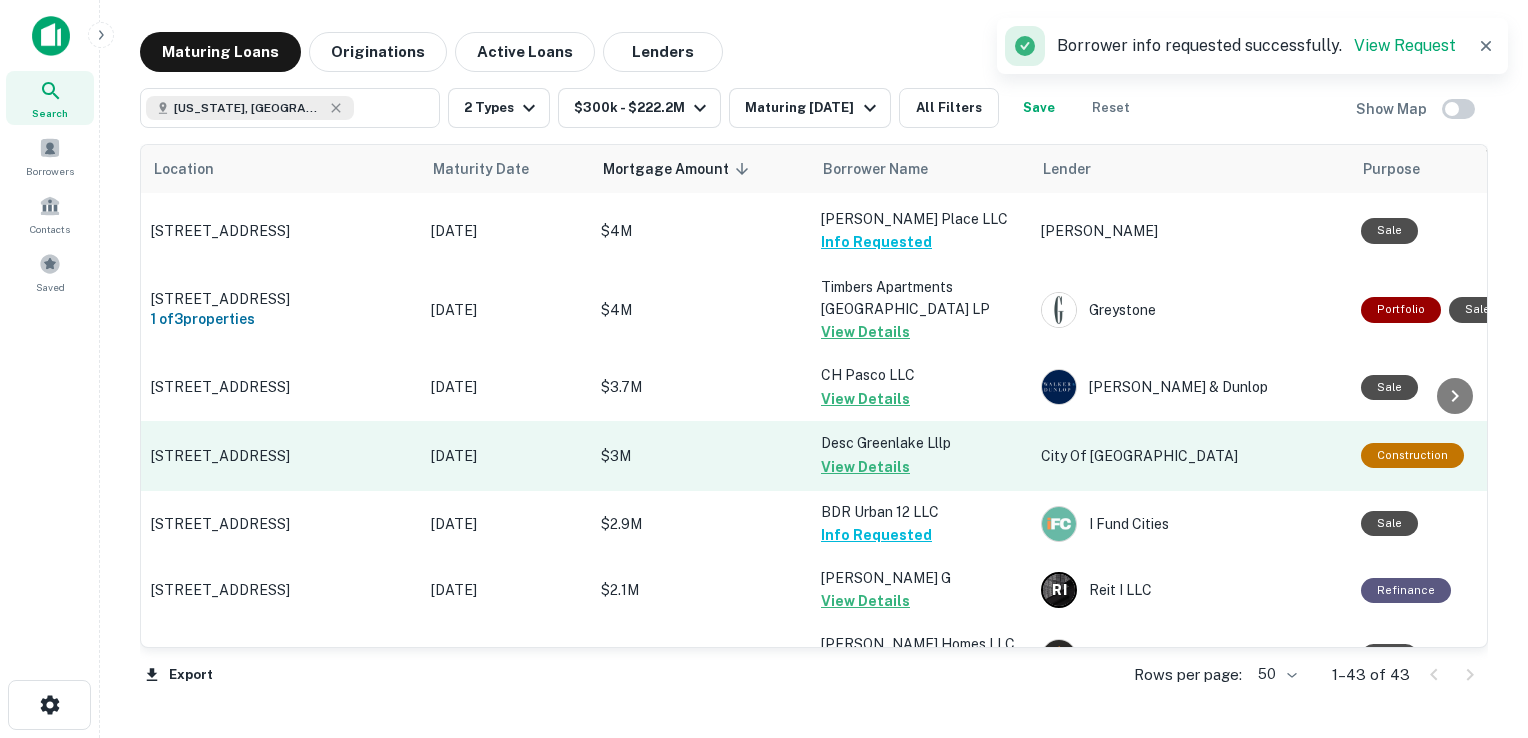 scroll, scrollTop: 575, scrollLeft: 0, axis: vertical 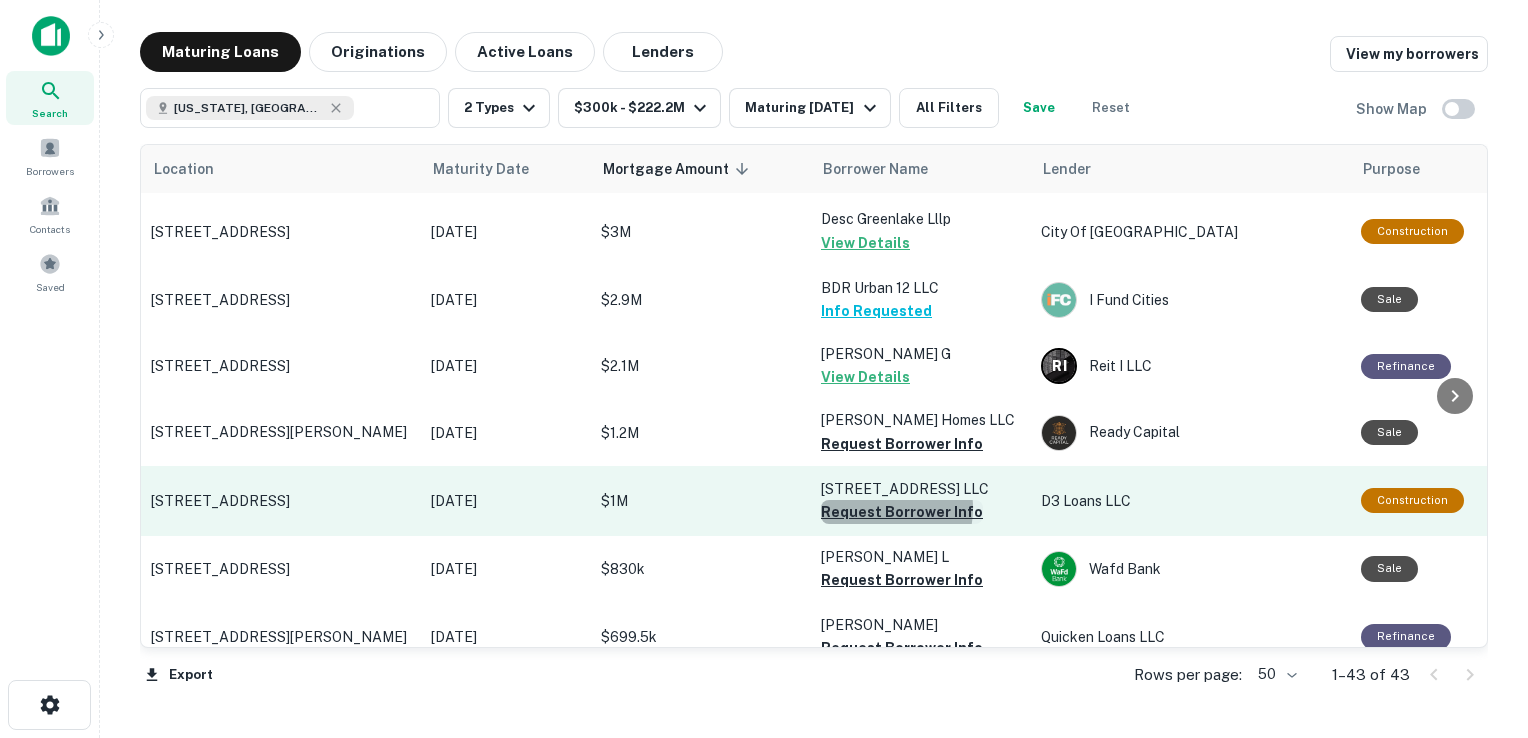 click on "Request Borrower Info" at bounding box center [902, 512] 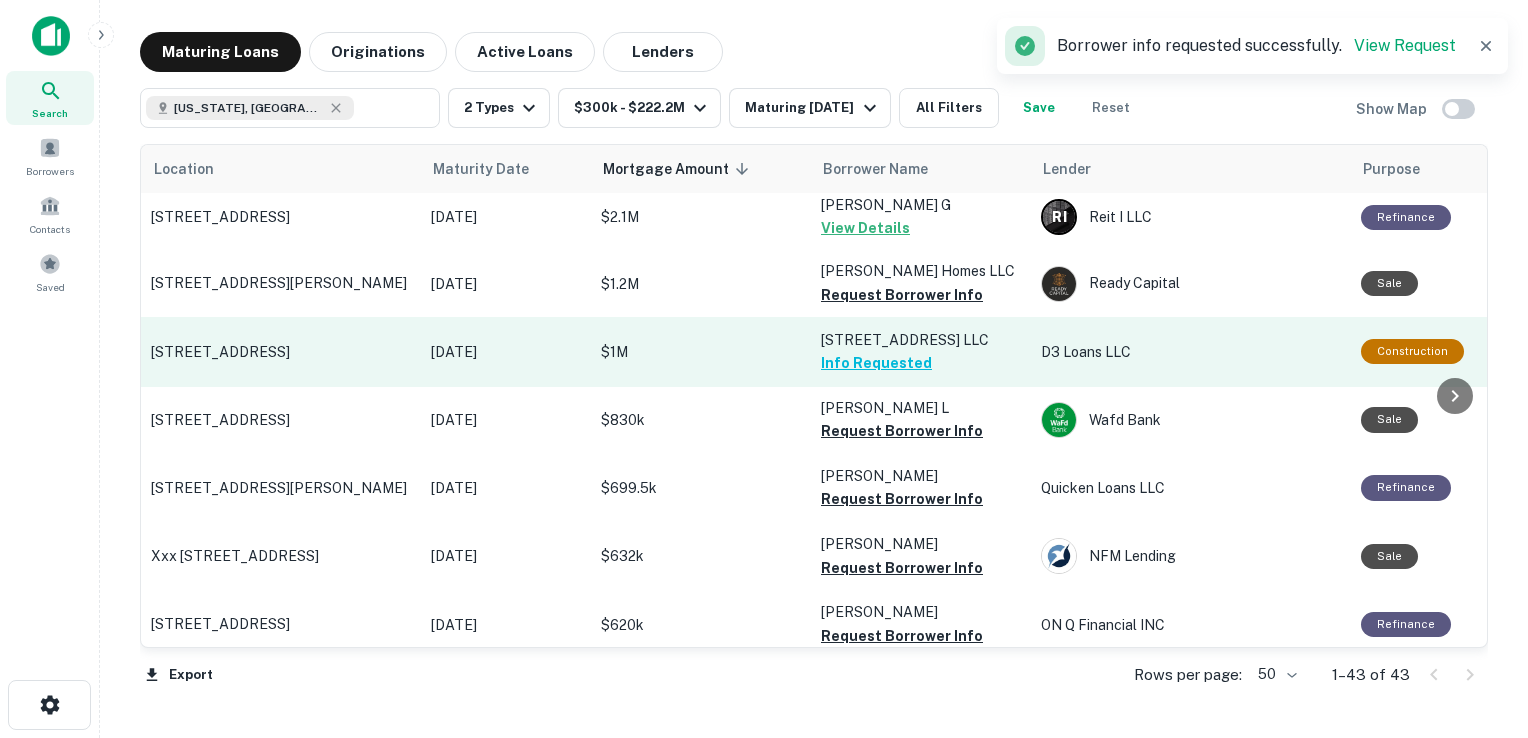 scroll, scrollTop: 725, scrollLeft: 0, axis: vertical 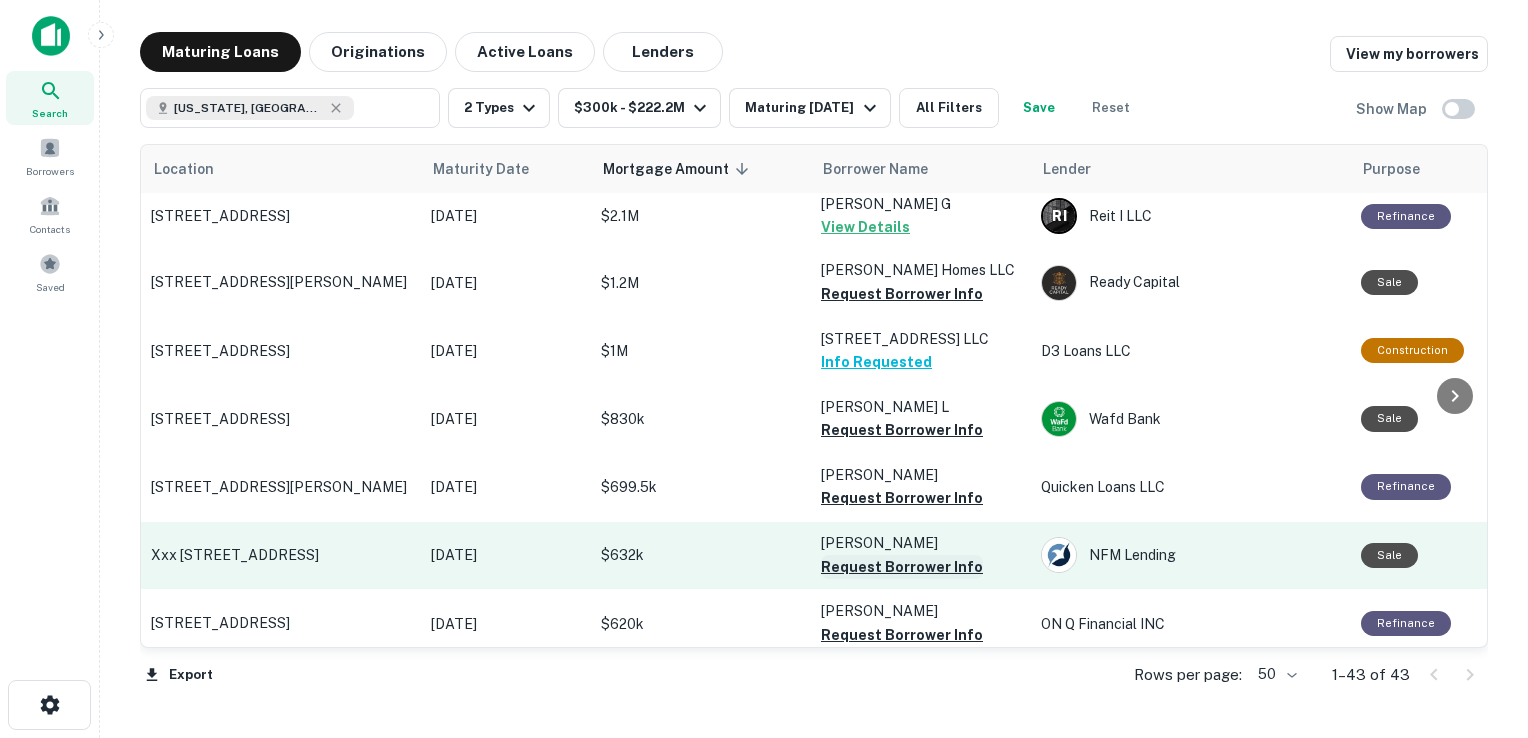 click on "Request Borrower Info" at bounding box center [902, 567] 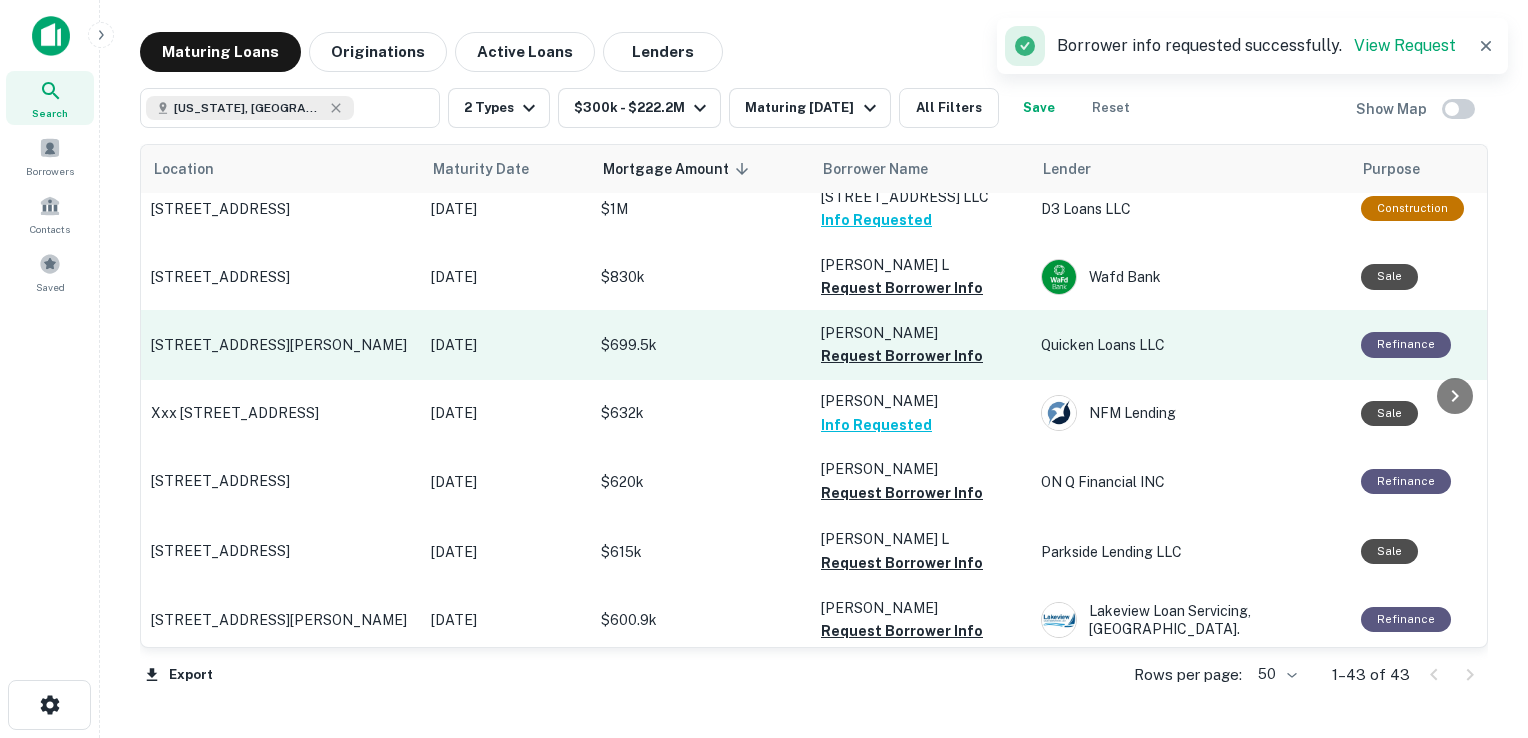 scroll, scrollTop: 940, scrollLeft: 0, axis: vertical 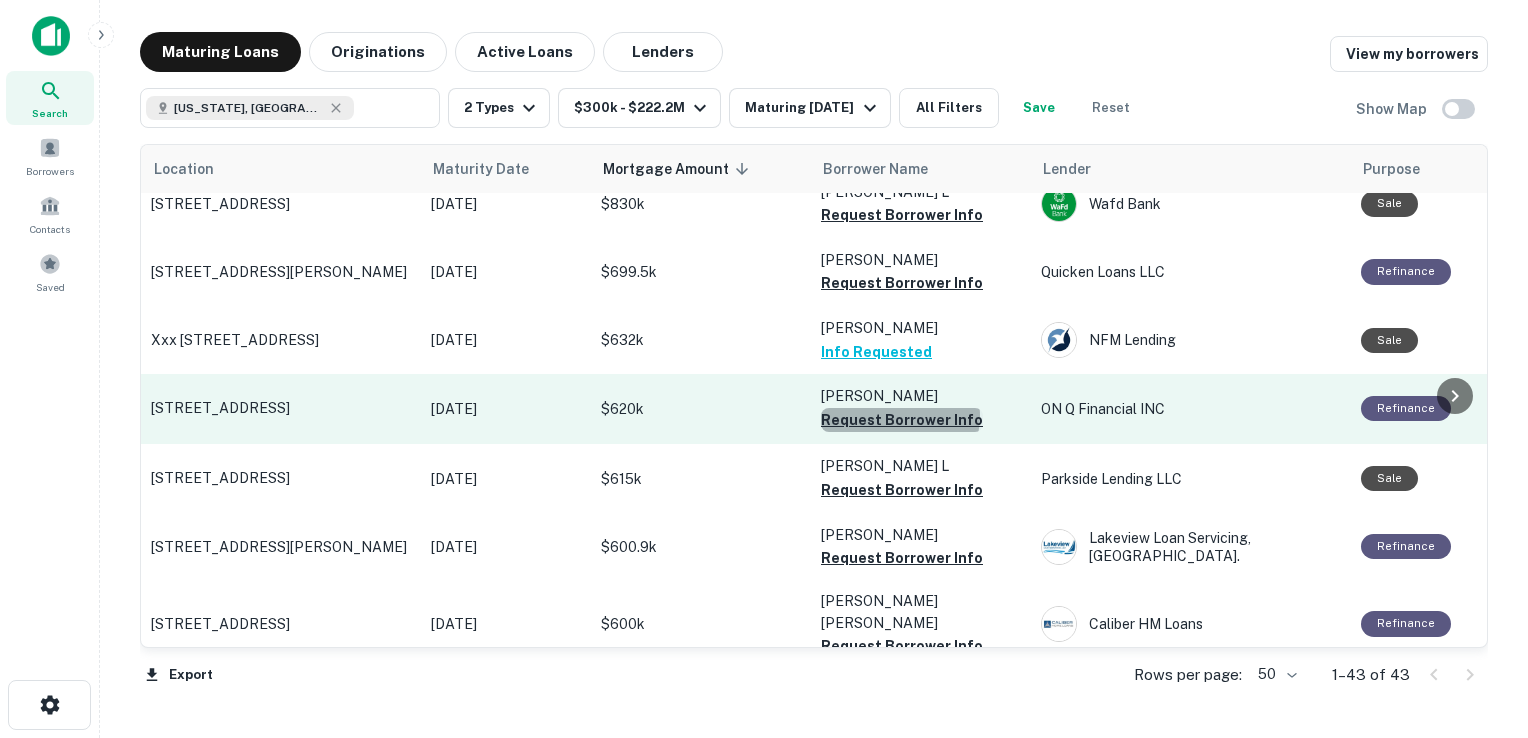 click on "Request Borrower Info" at bounding box center [902, 420] 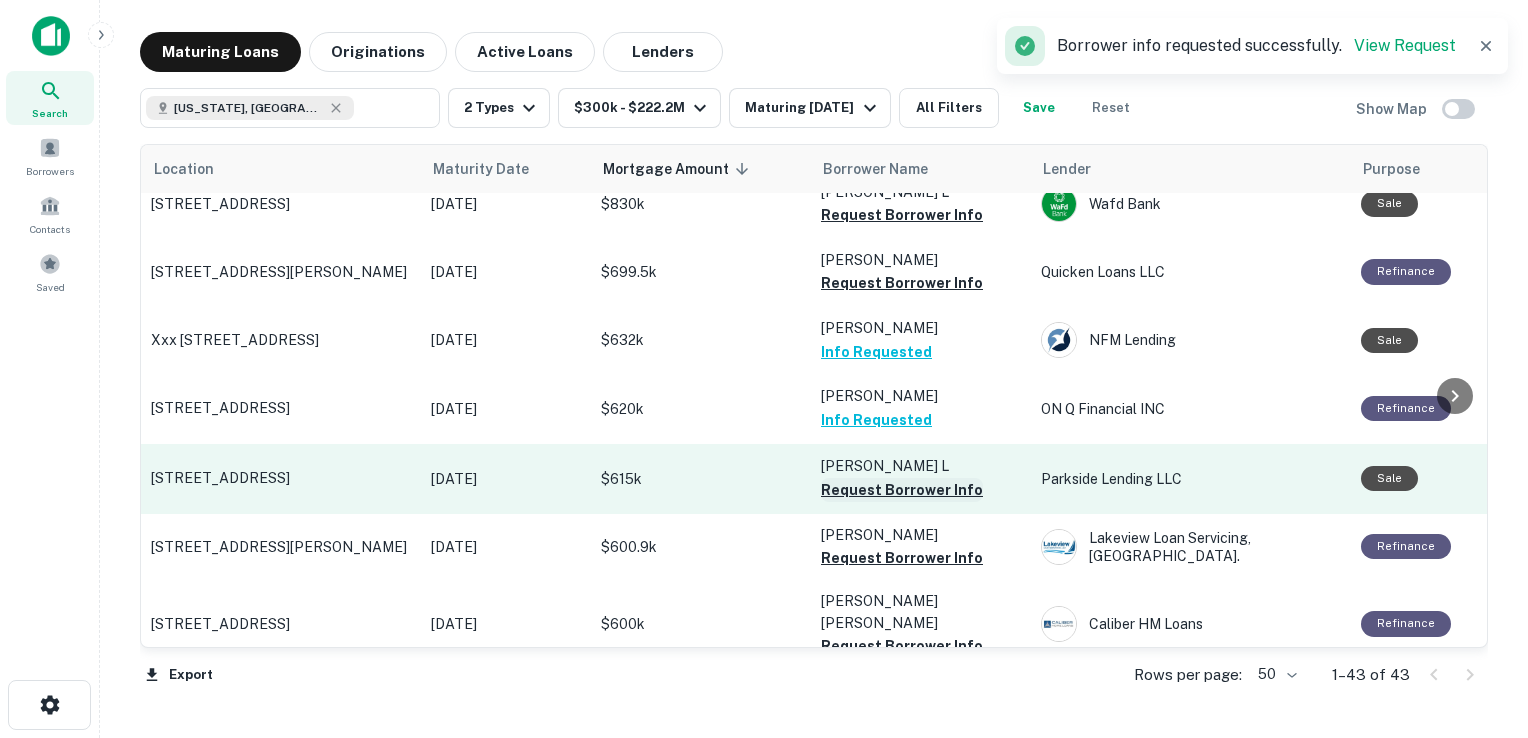 click on "Request Borrower Info" at bounding box center [902, 490] 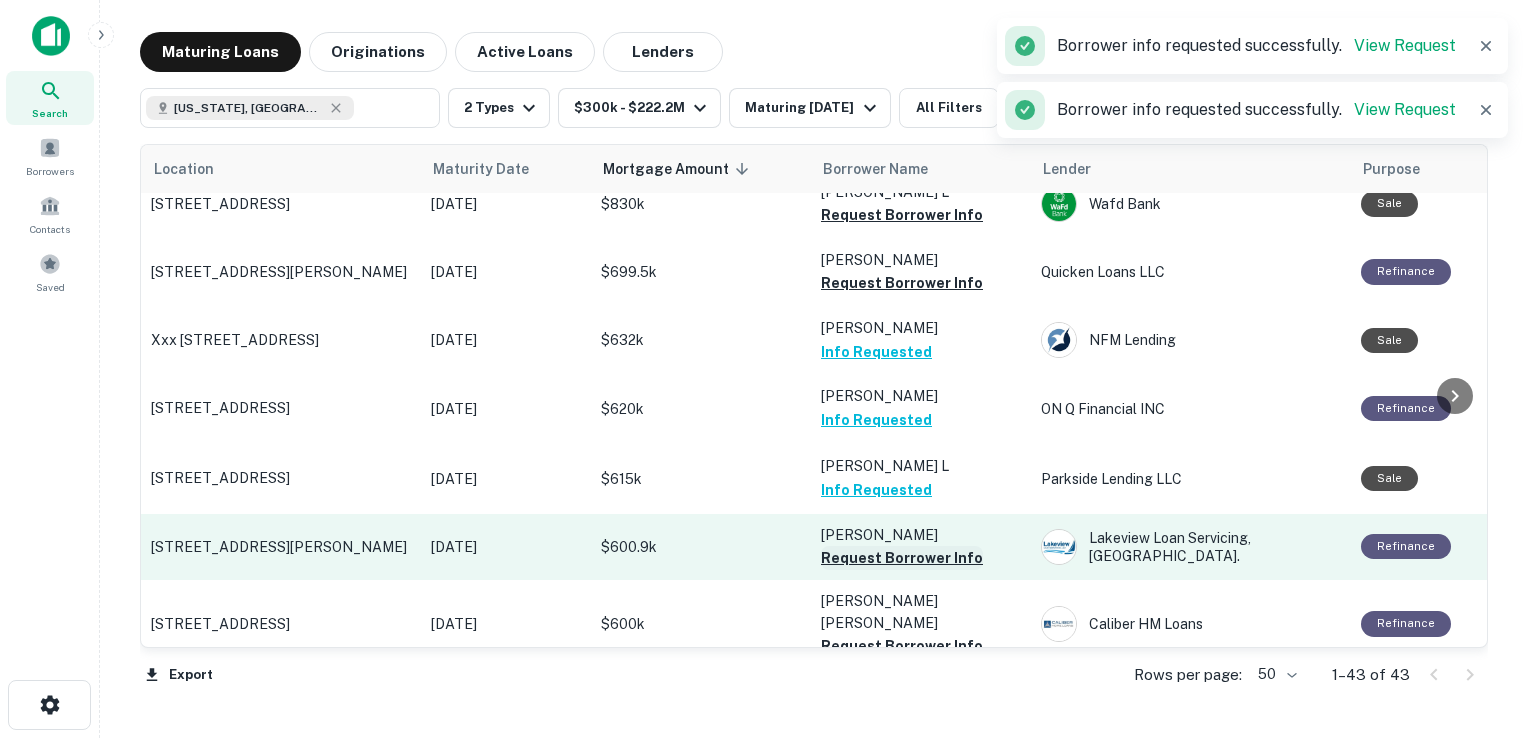 scroll, scrollTop: 948, scrollLeft: 0, axis: vertical 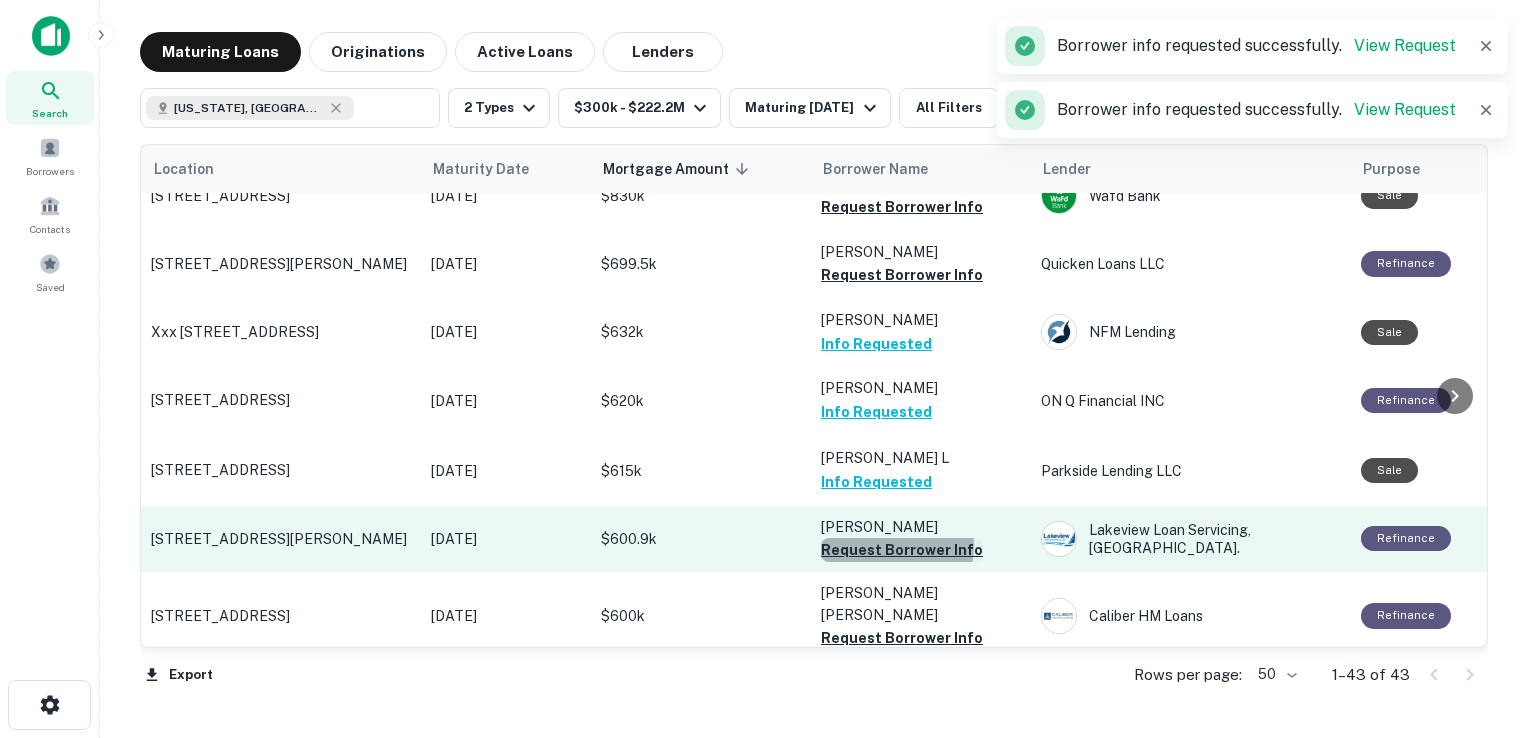 click on "Request Borrower Info" at bounding box center (902, 550) 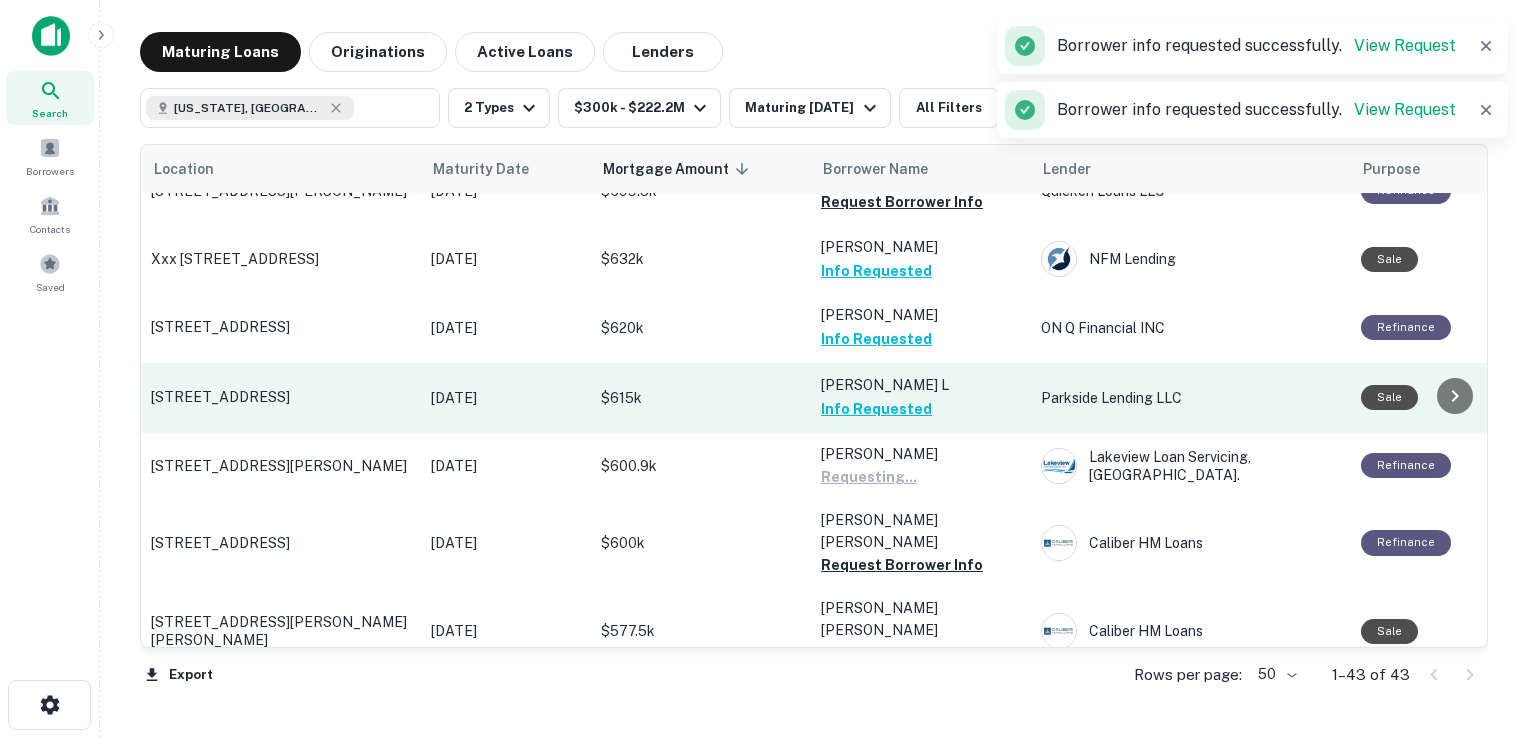scroll, scrollTop: 1107, scrollLeft: 0, axis: vertical 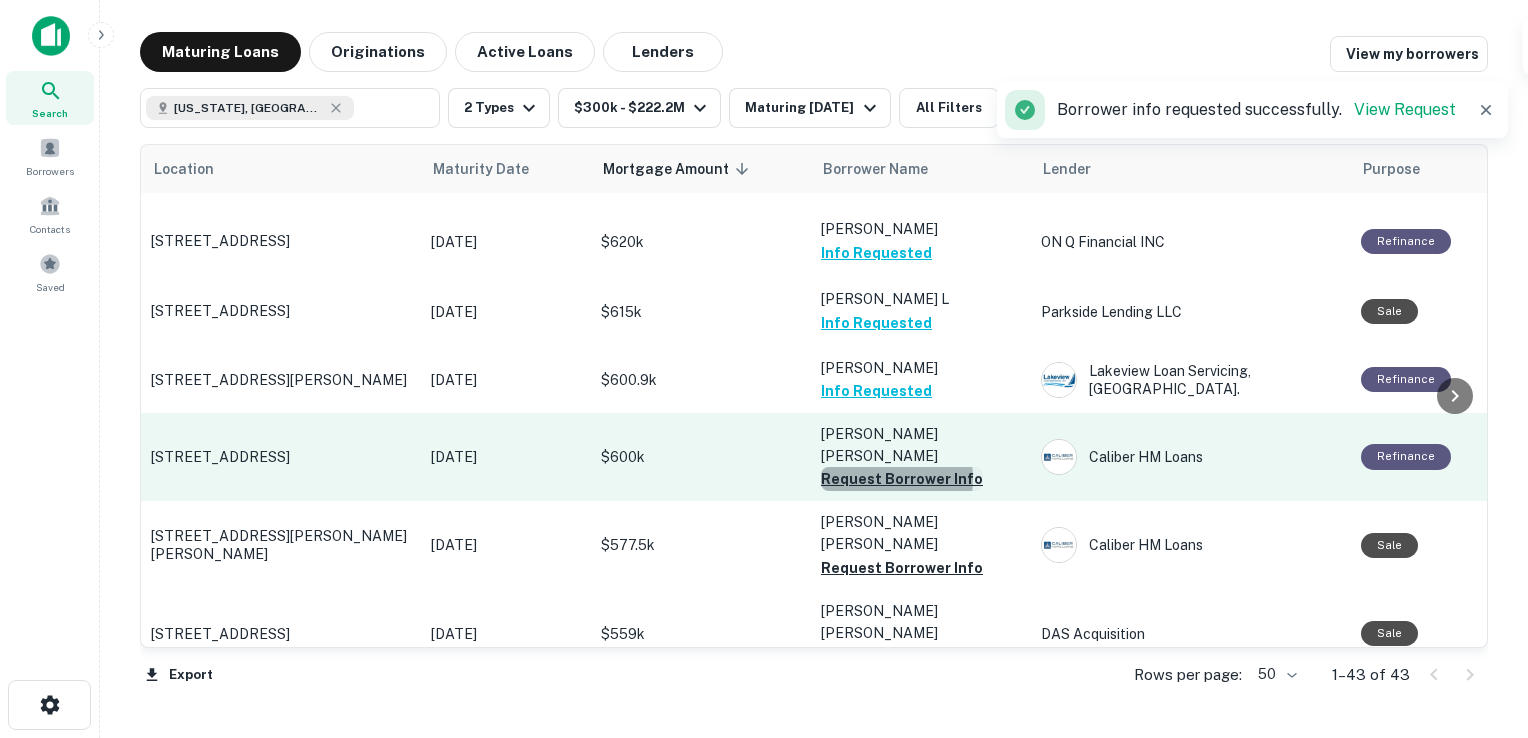 click on "Request Borrower Info" at bounding box center [902, 479] 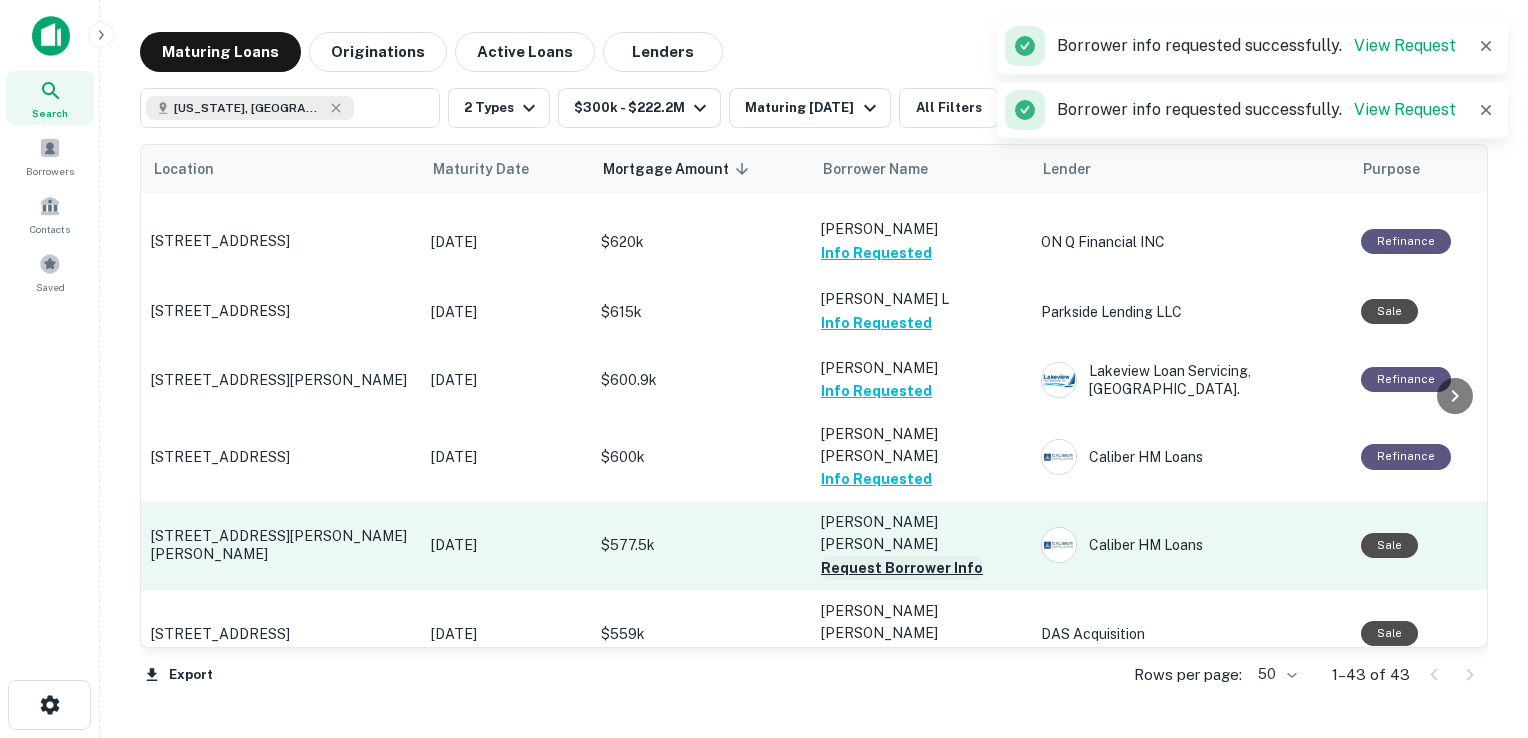 click on "Request Borrower Info" at bounding box center (902, 568) 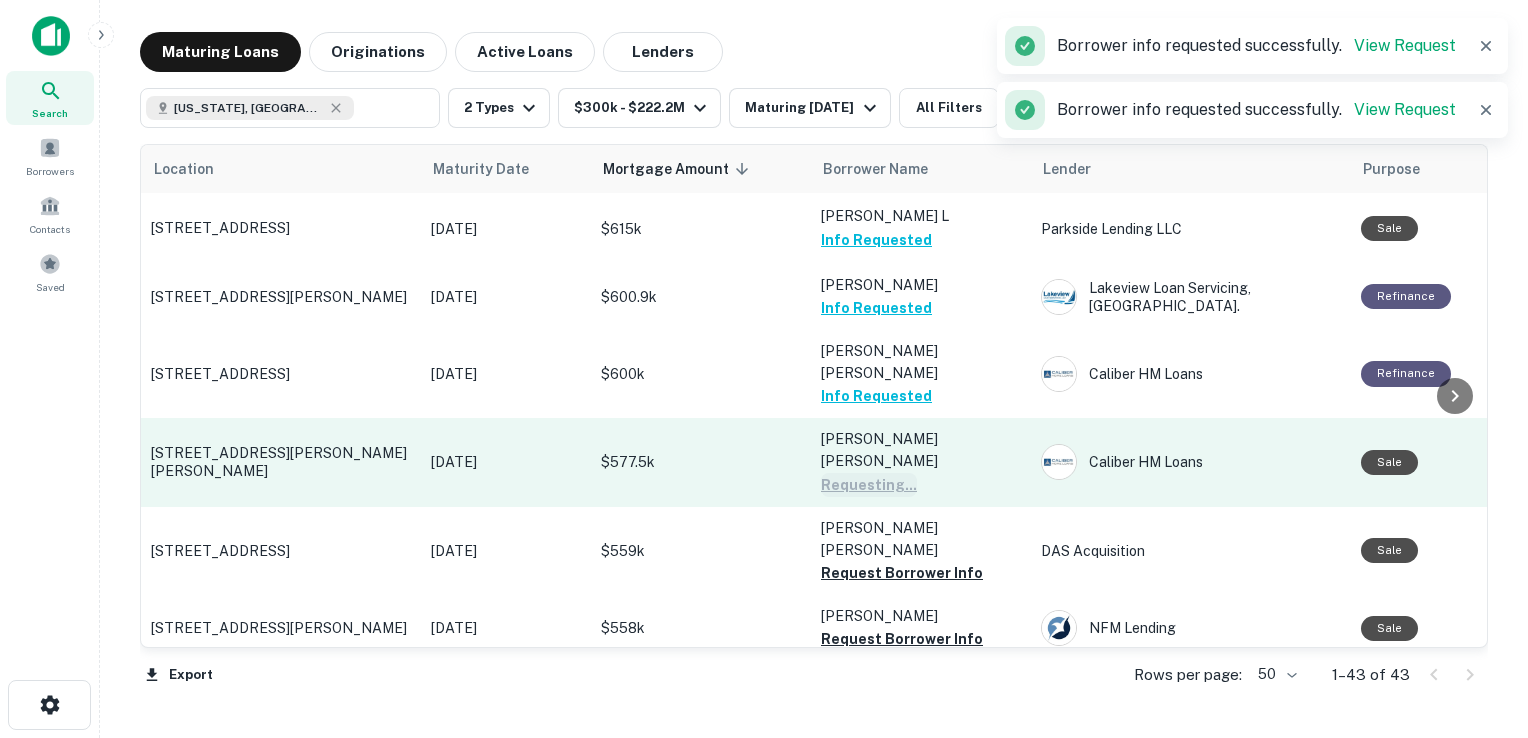 scroll, scrollTop: 1208, scrollLeft: 0, axis: vertical 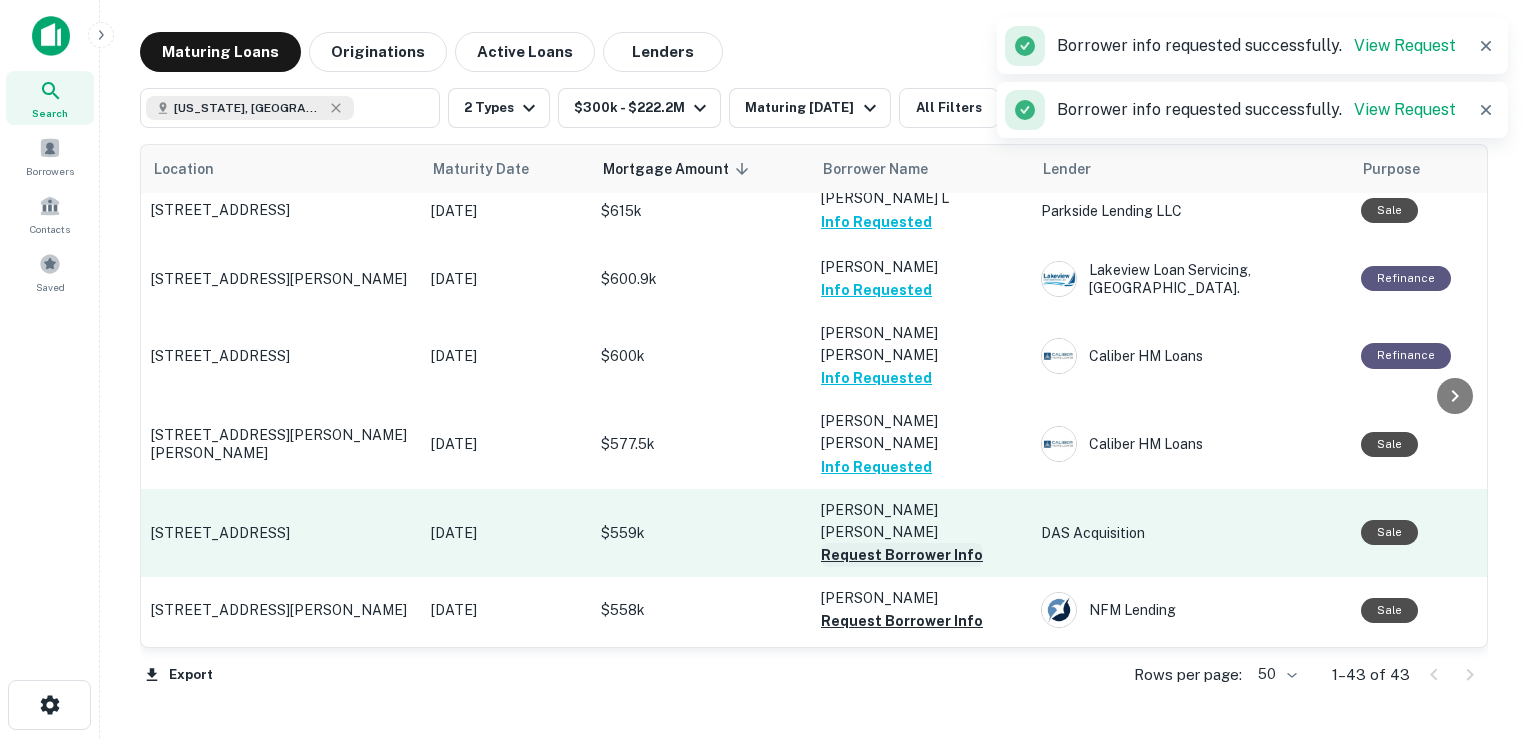 click on "Request Borrower Info" at bounding box center [902, 555] 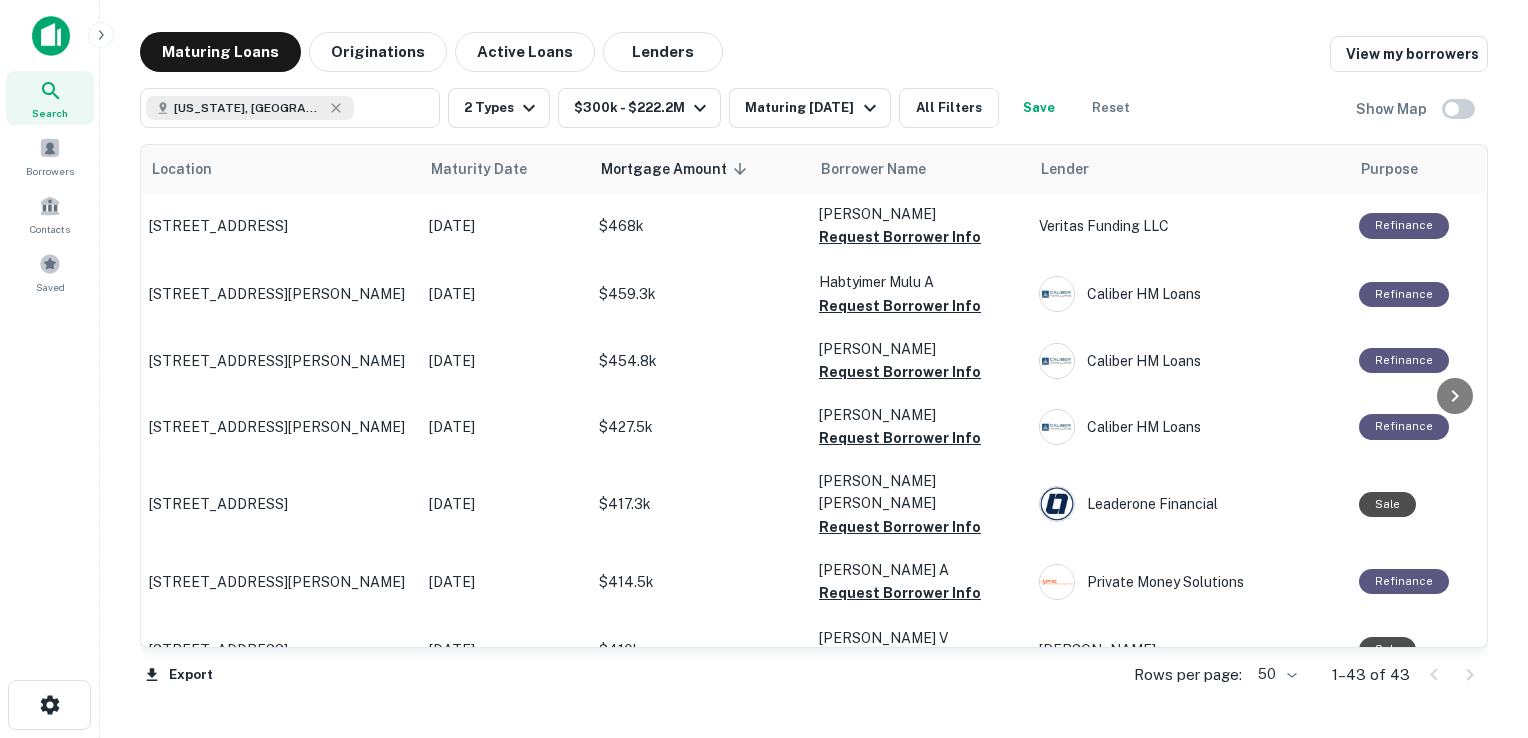 scroll, scrollTop: 1937, scrollLeft: 2, axis: both 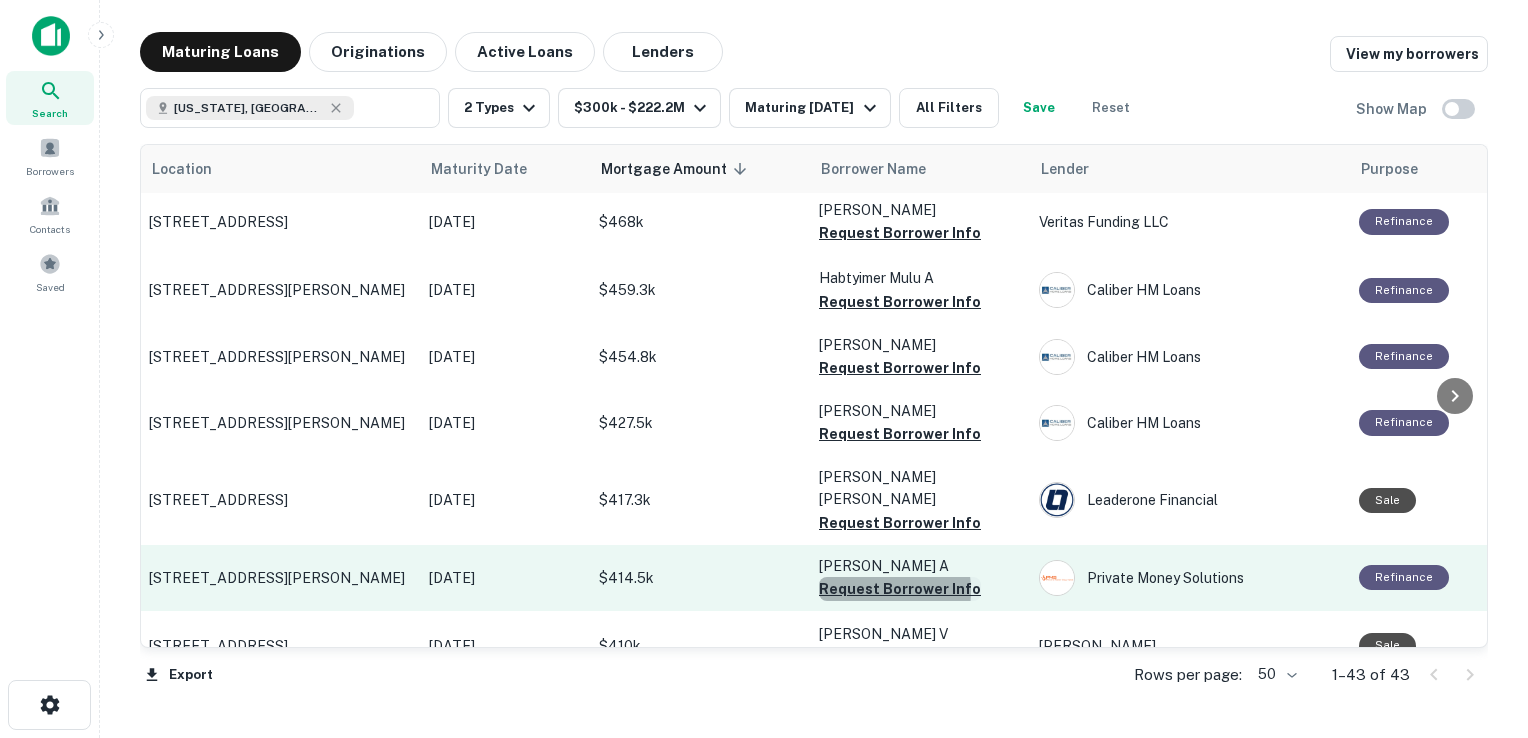 click on "Request Borrower Info" at bounding box center (900, 589) 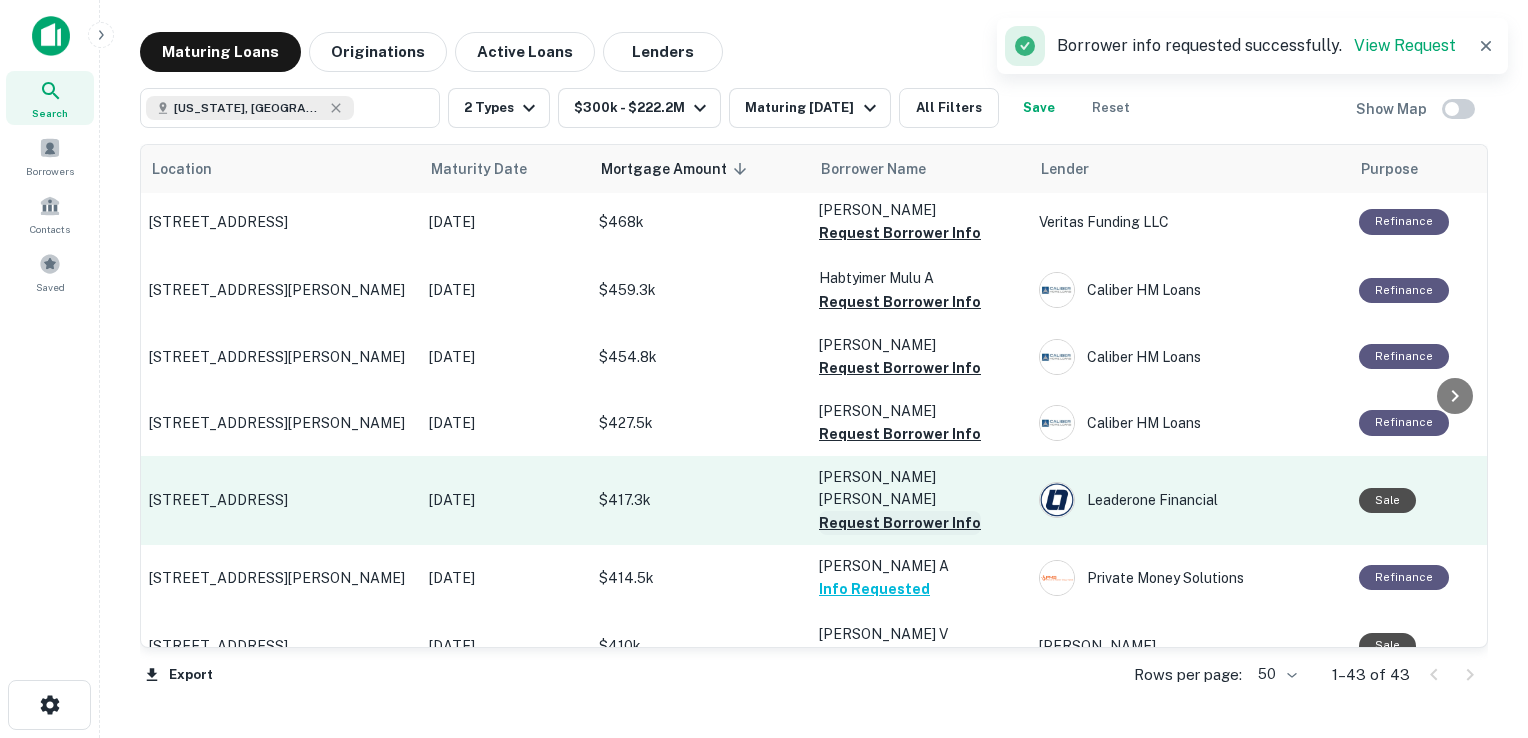 click on "Request Borrower Info" at bounding box center [900, 523] 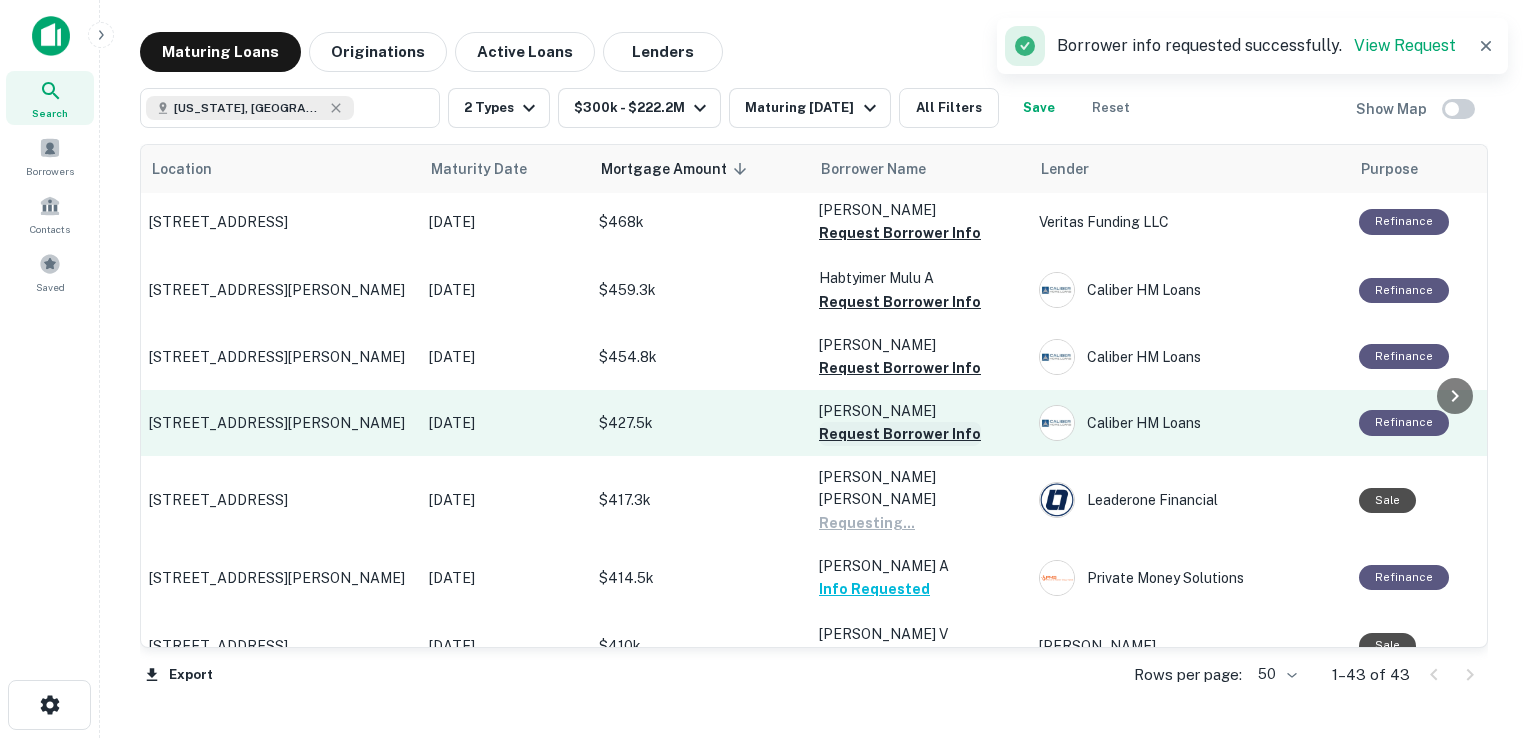 click on "Request Borrower Info" at bounding box center [900, 434] 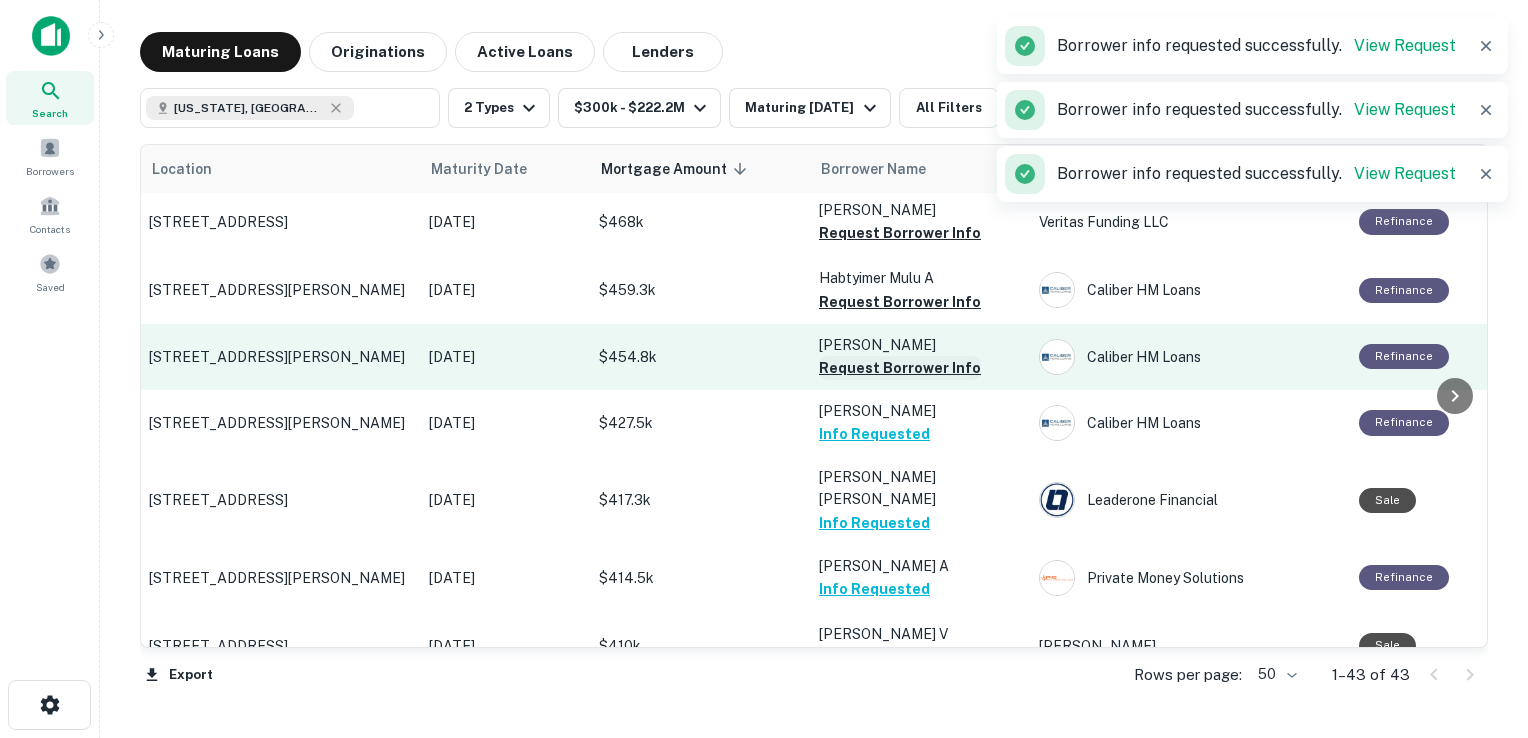click on "Request Borrower Info" at bounding box center (900, 368) 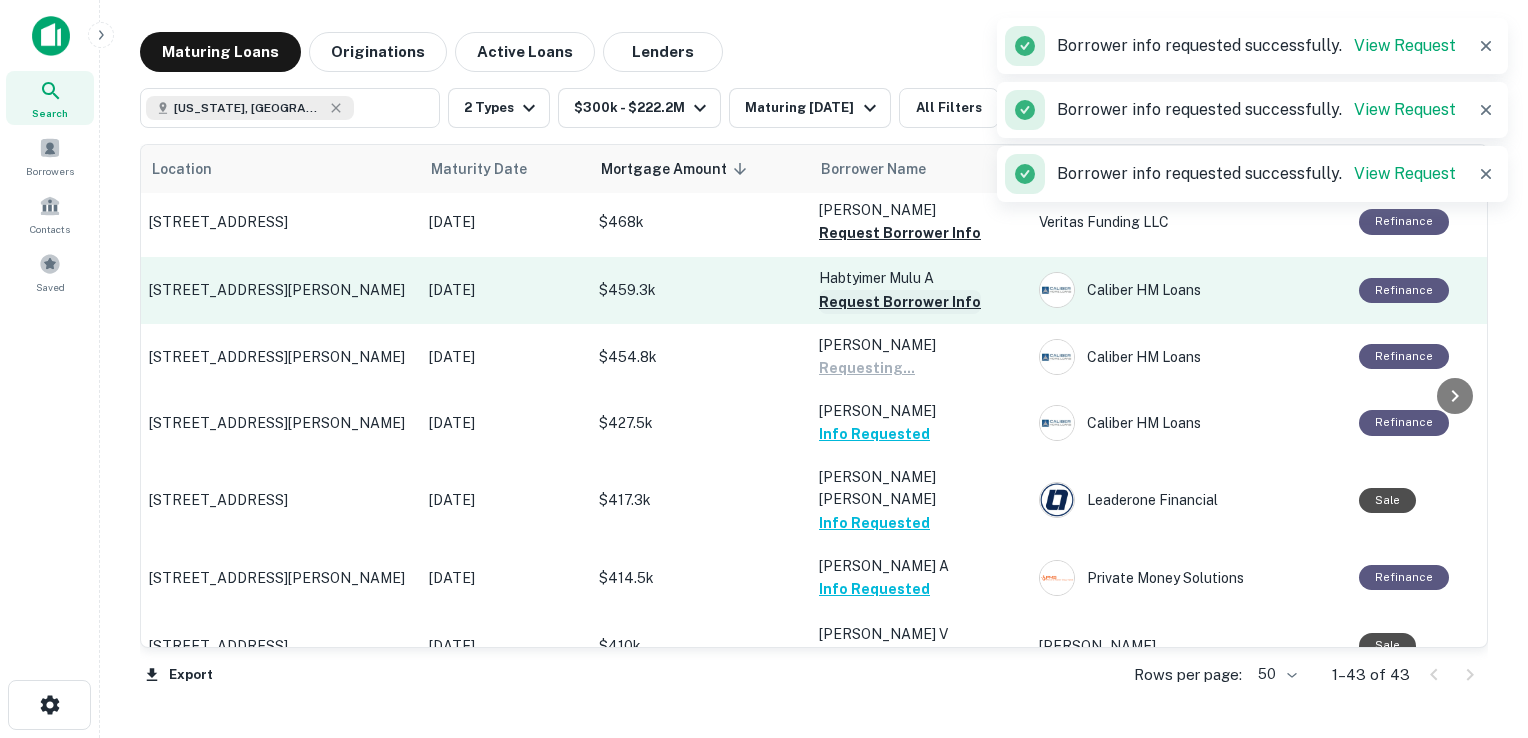click on "Request Borrower Info" at bounding box center [900, 302] 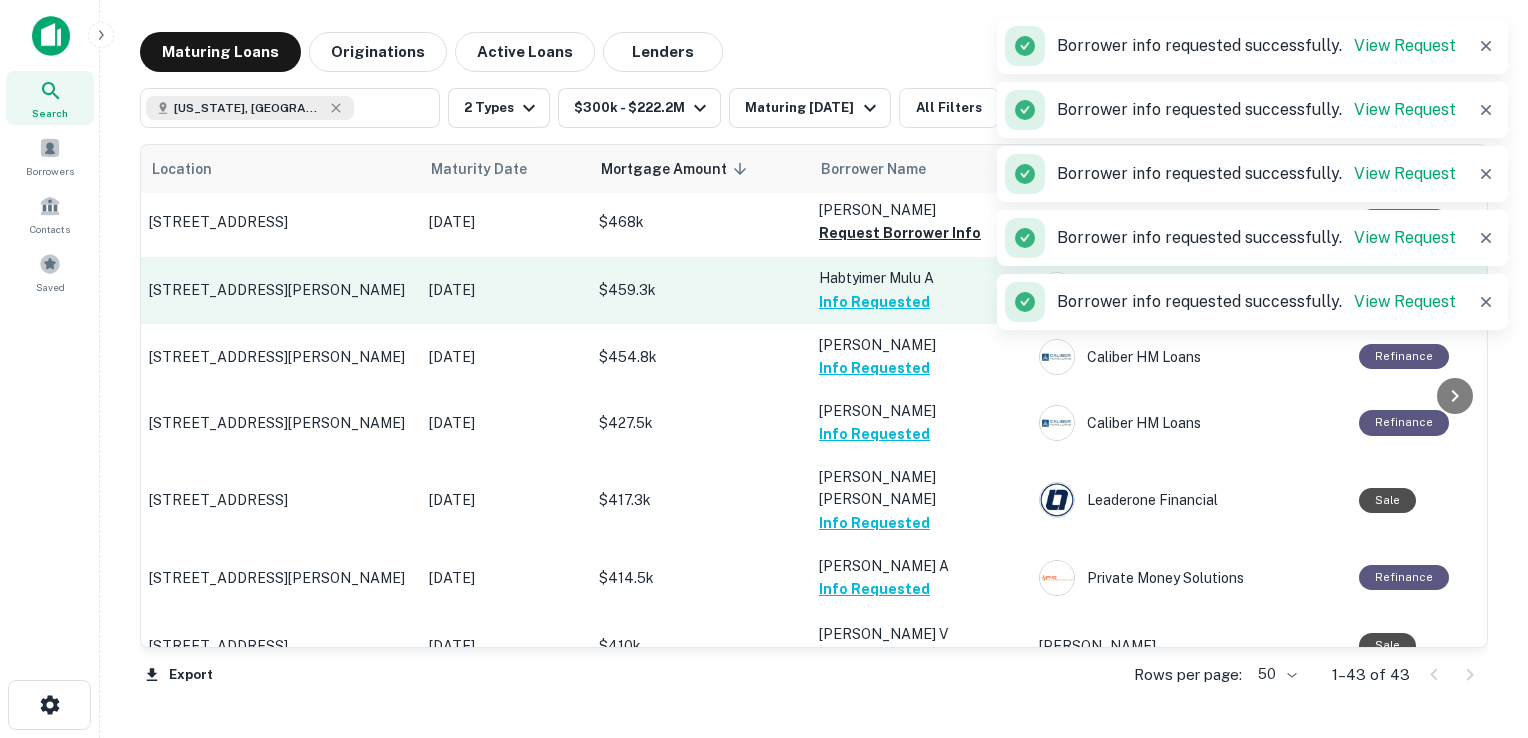 scroll, scrollTop: 1736, scrollLeft: 2, axis: both 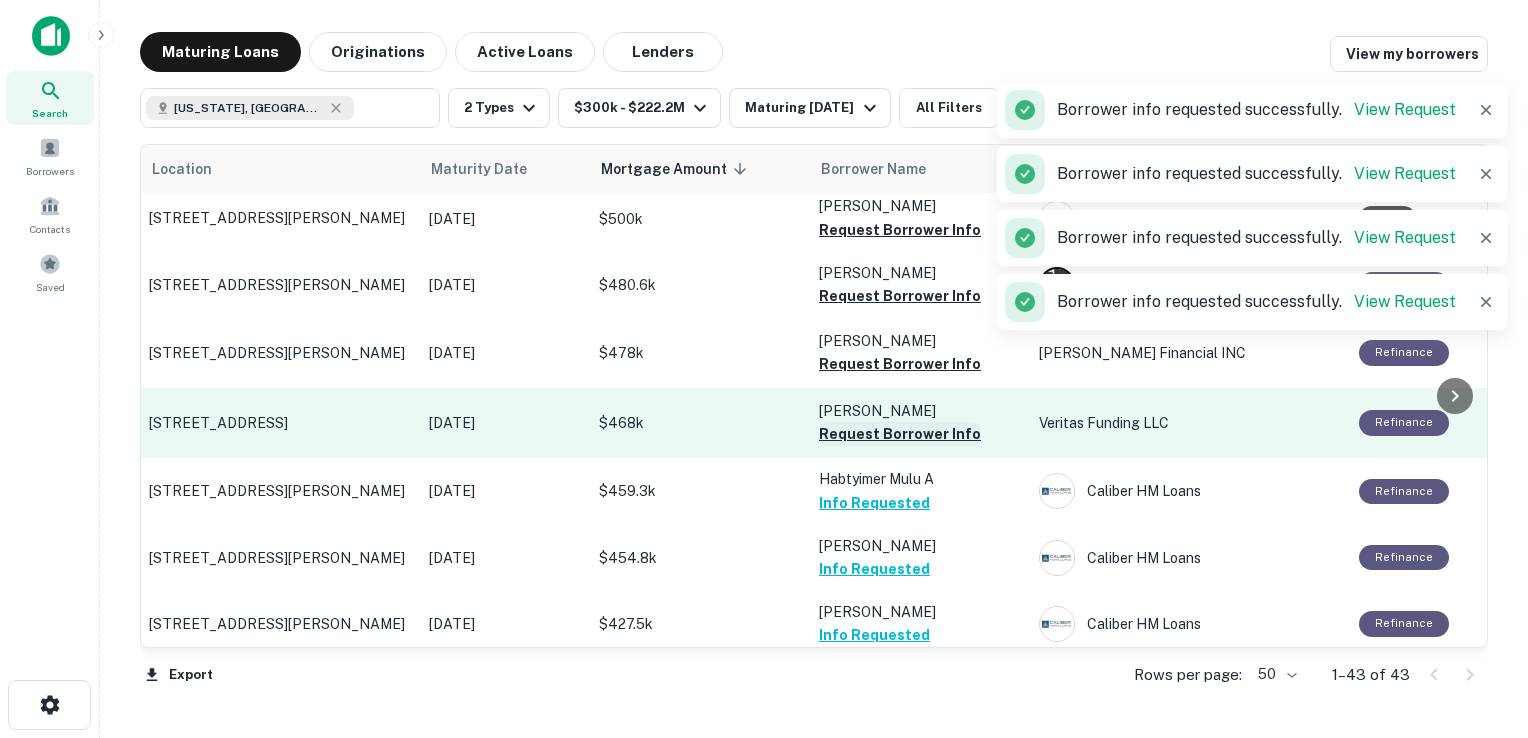 click on "Request Borrower Info" at bounding box center [900, 434] 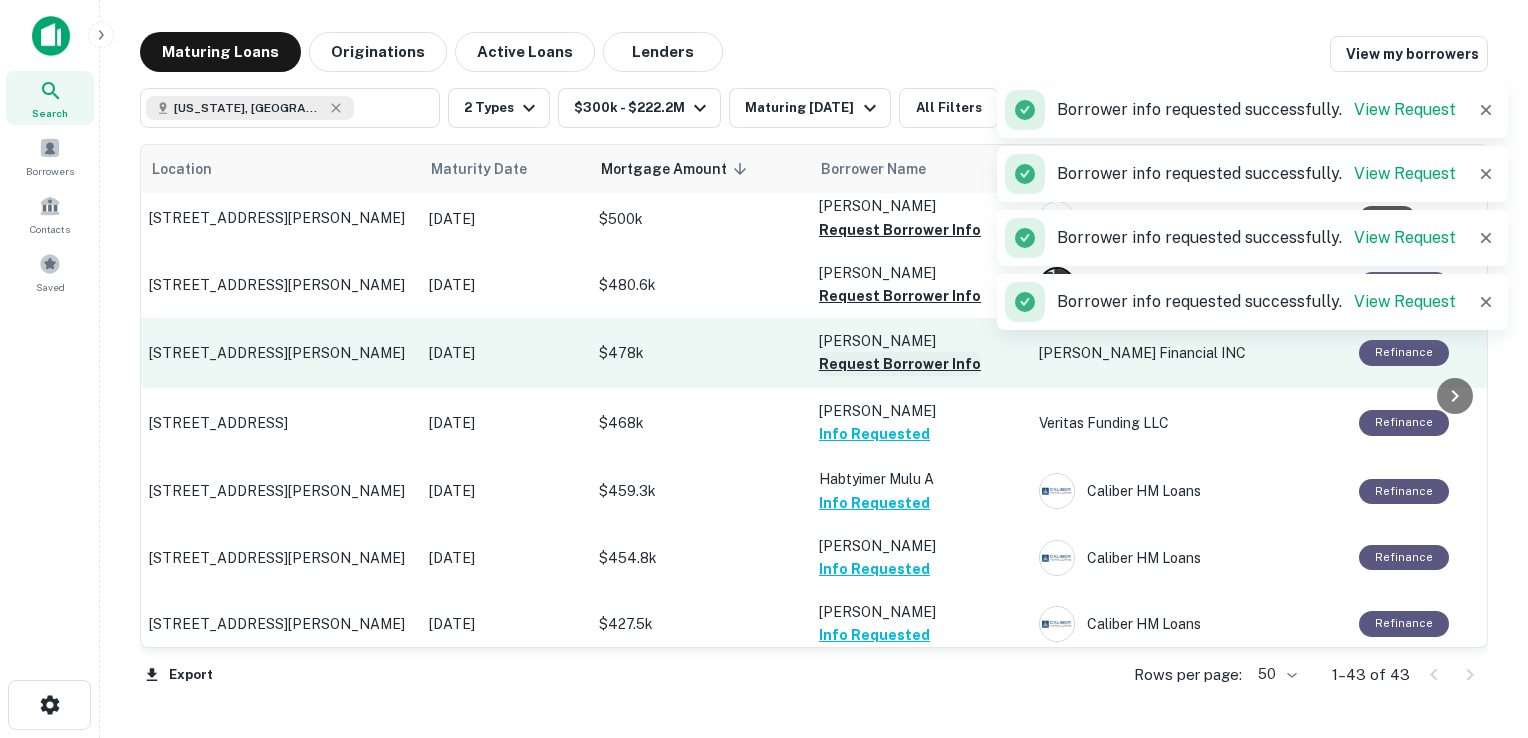 click on "Request Borrower Info" at bounding box center (900, 364) 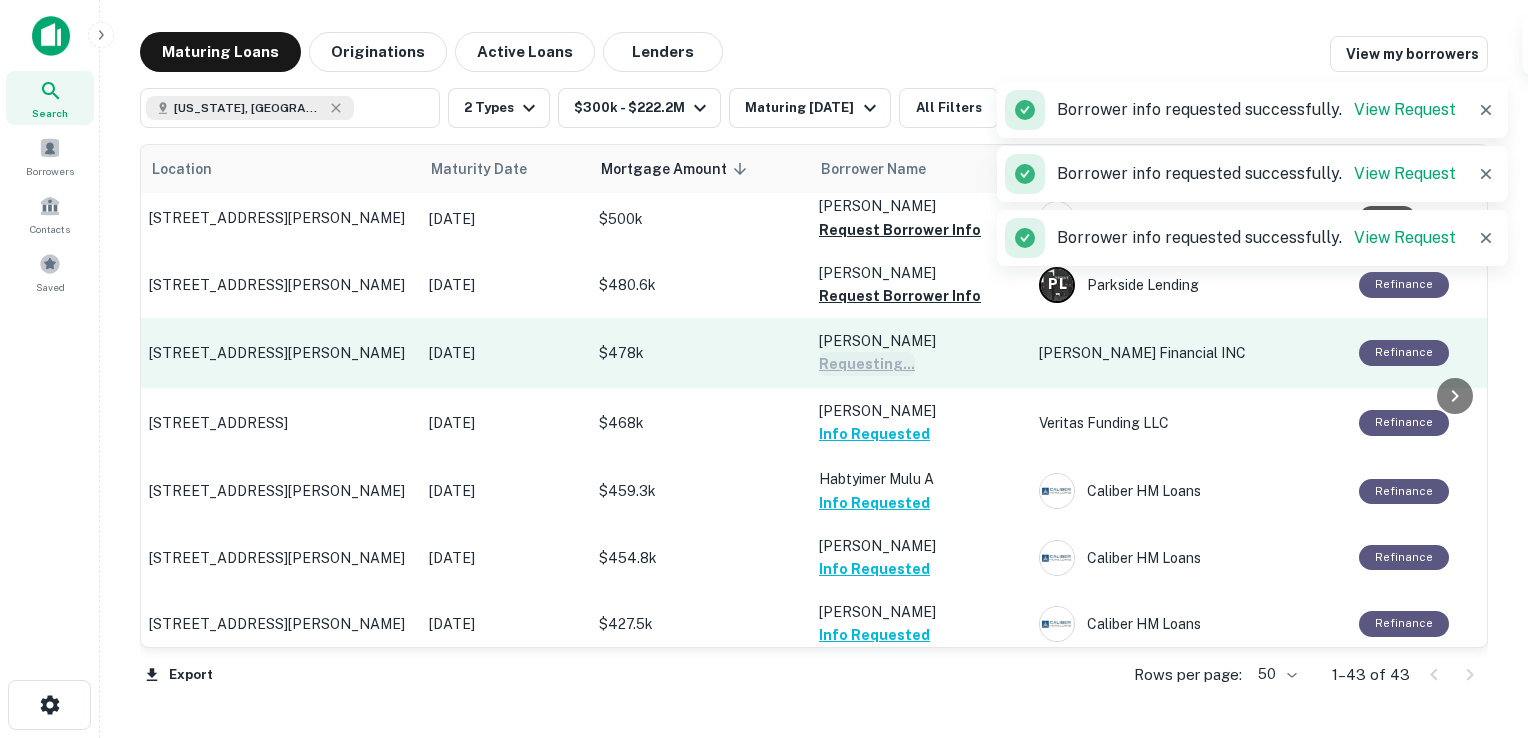 scroll, scrollTop: 1744, scrollLeft: 2, axis: both 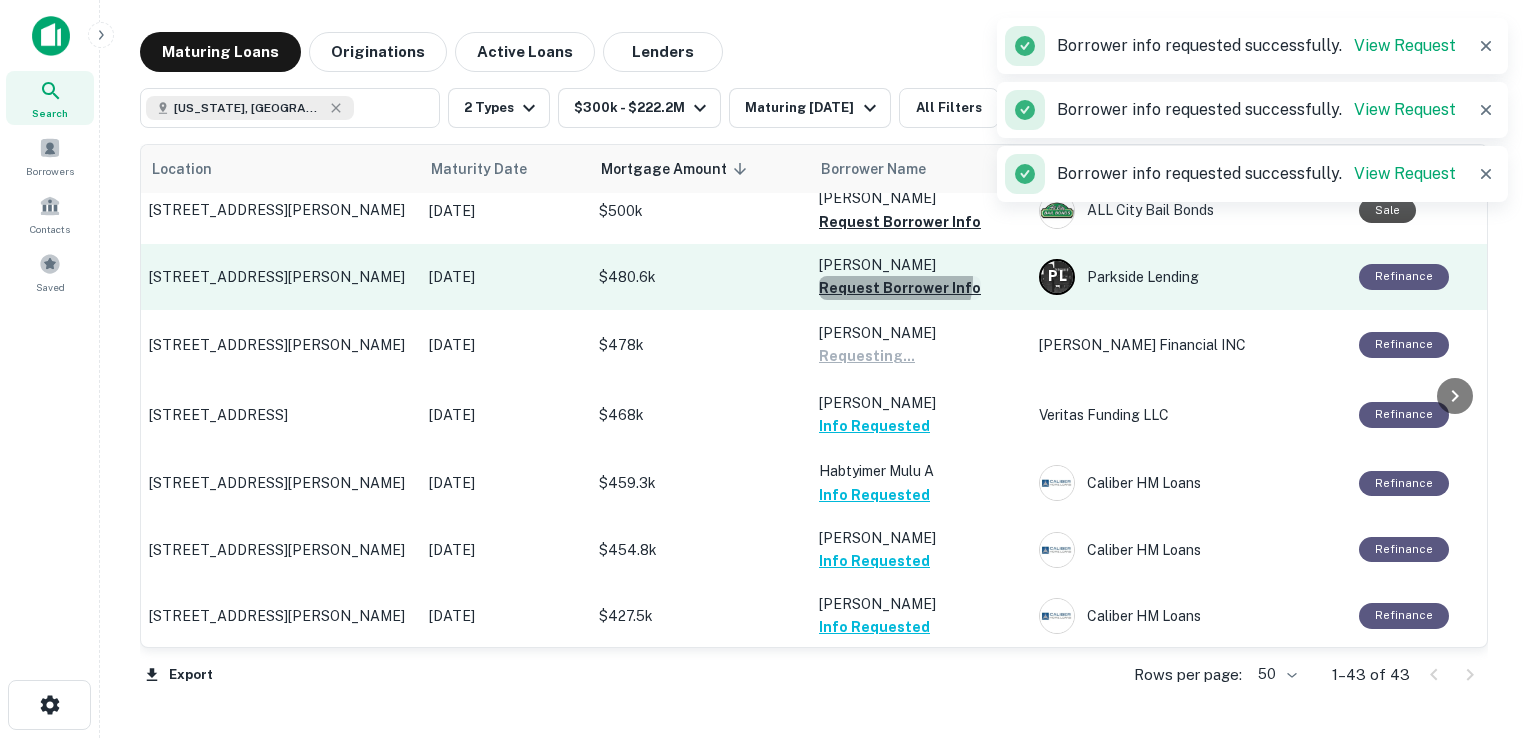 click on "Request Borrower Info" at bounding box center (900, 288) 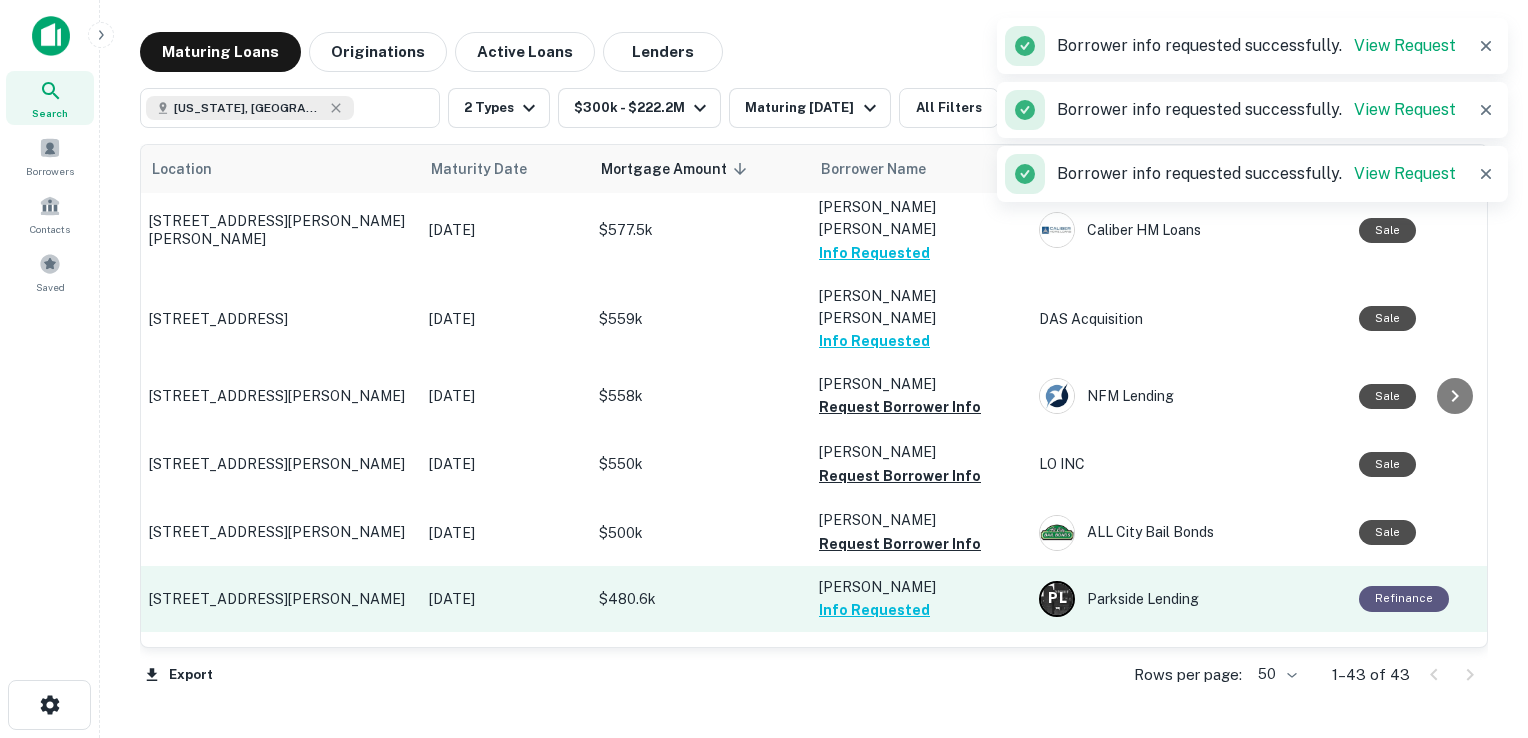 scroll, scrollTop: 1400, scrollLeft: 2, axis: both 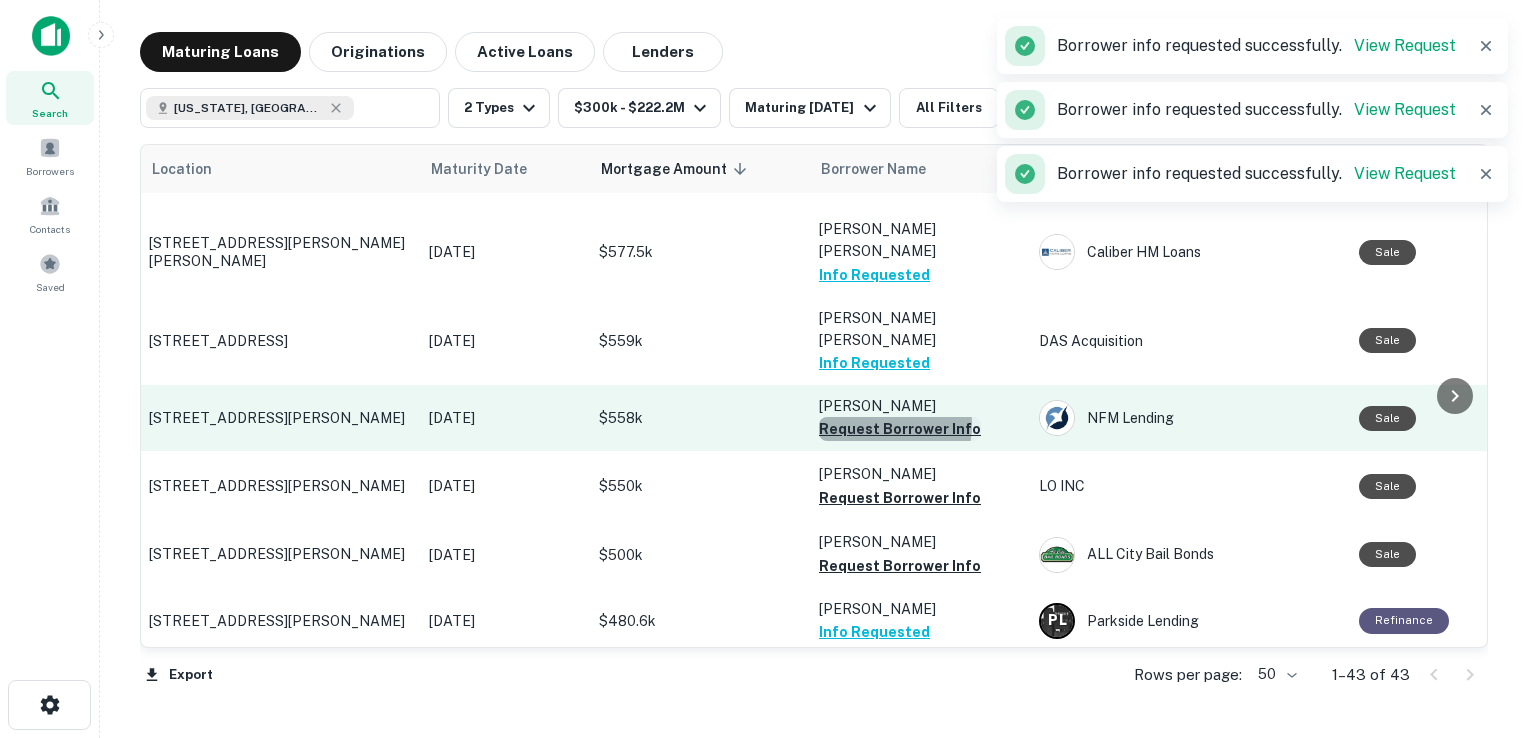 click on "Request Borrower Info" at bounding box center (900, 429) 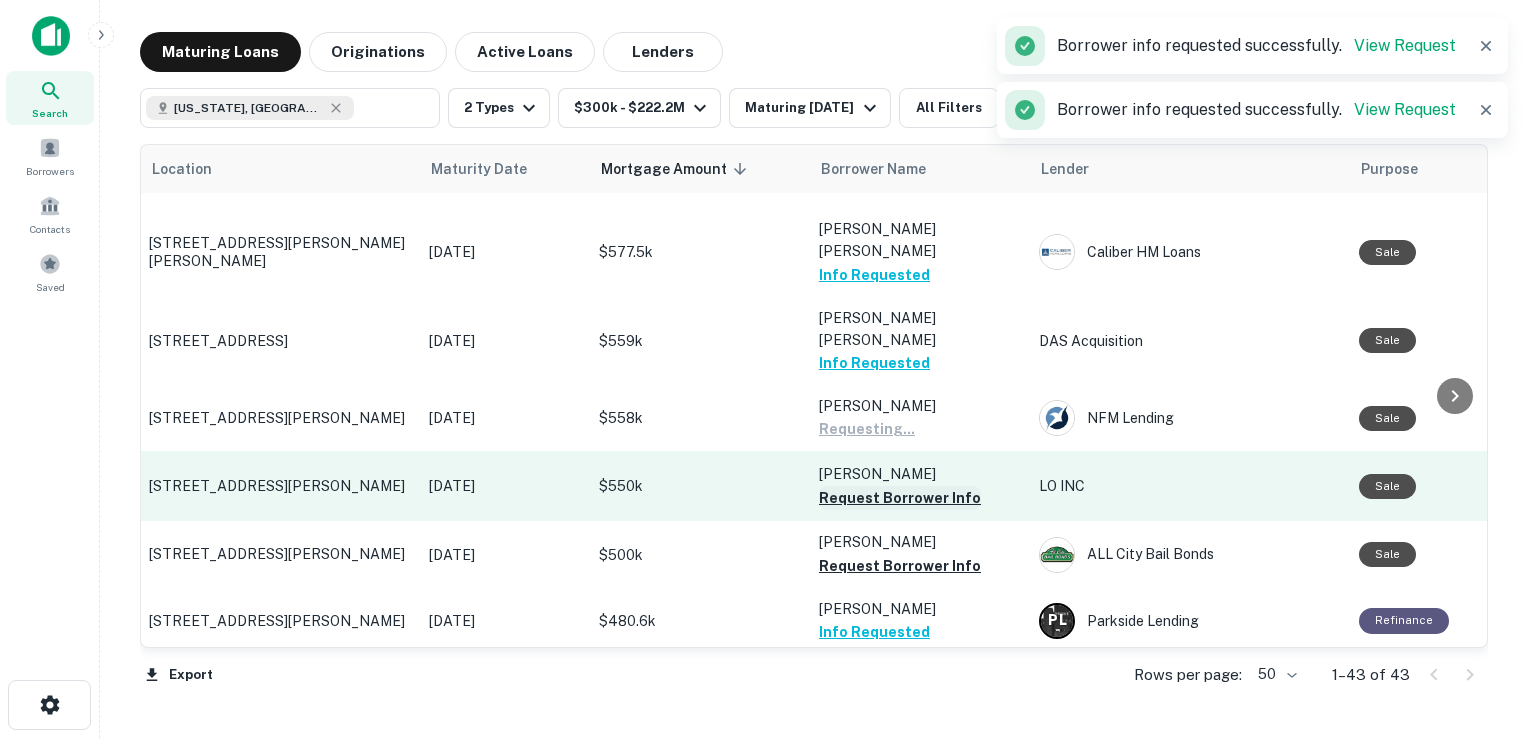 click on "Request Borrower Info" at bounding box center (900, 498) 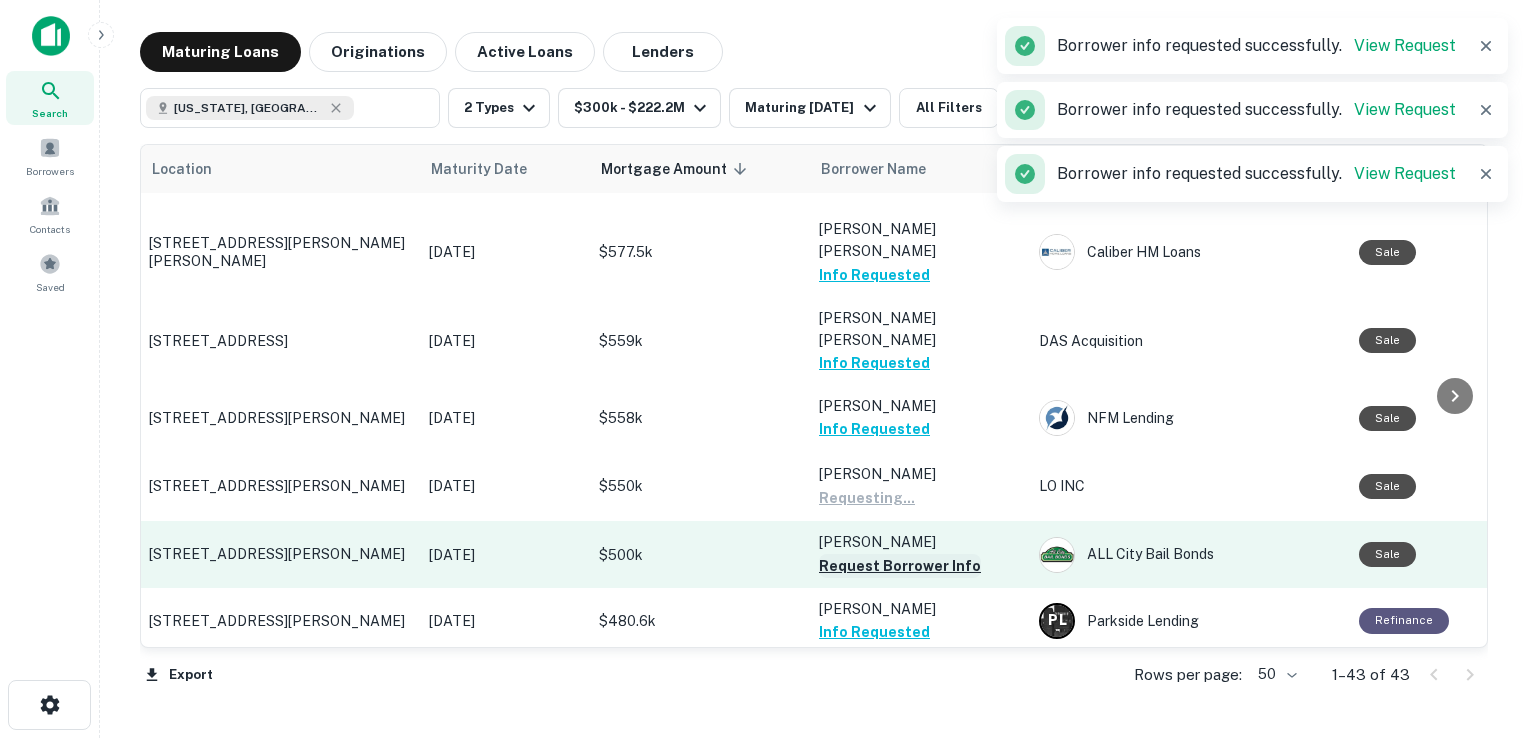 scroll, scrollTop: 1392, scrollLeft: 2, axis: both 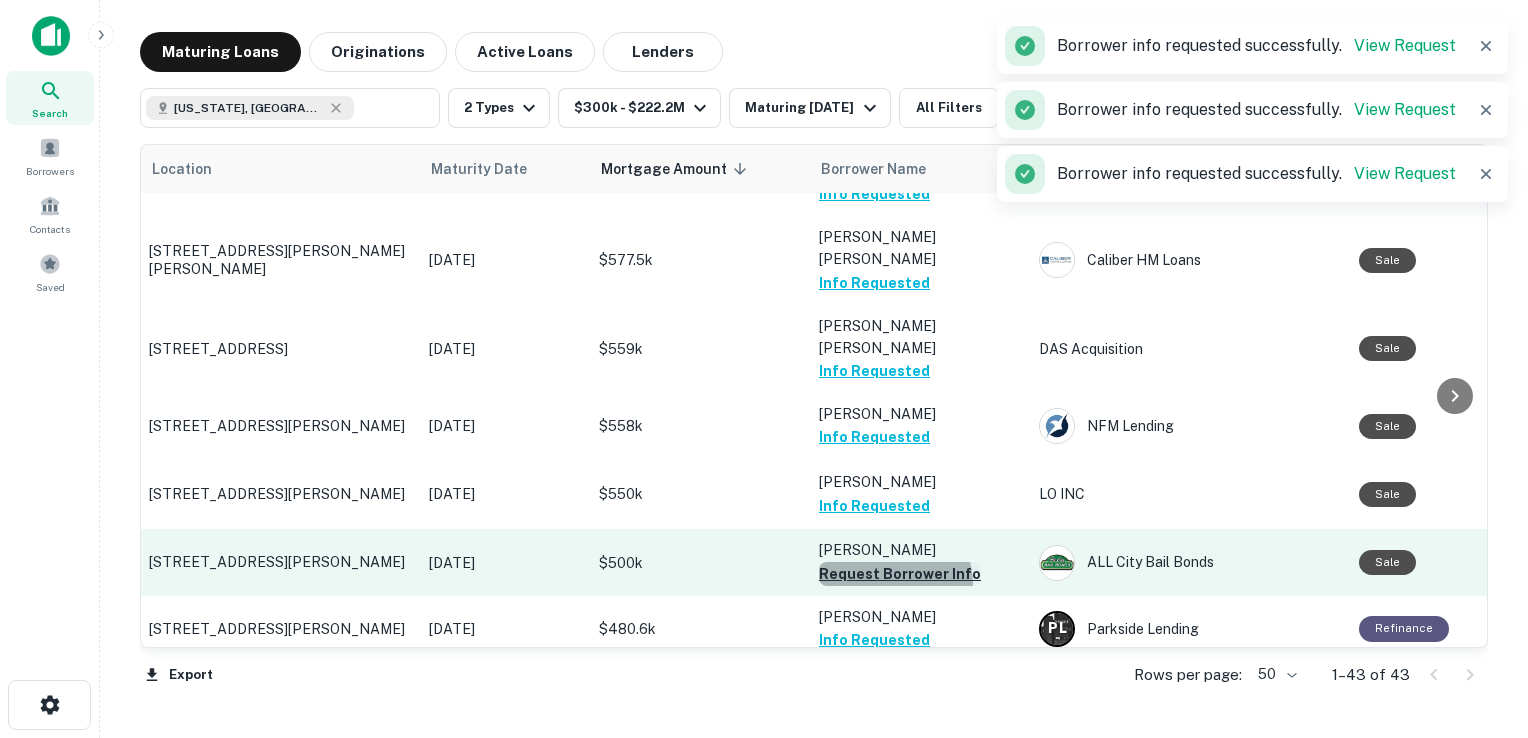 click on "Request Borrower Info" at bounding box center (900, 574) 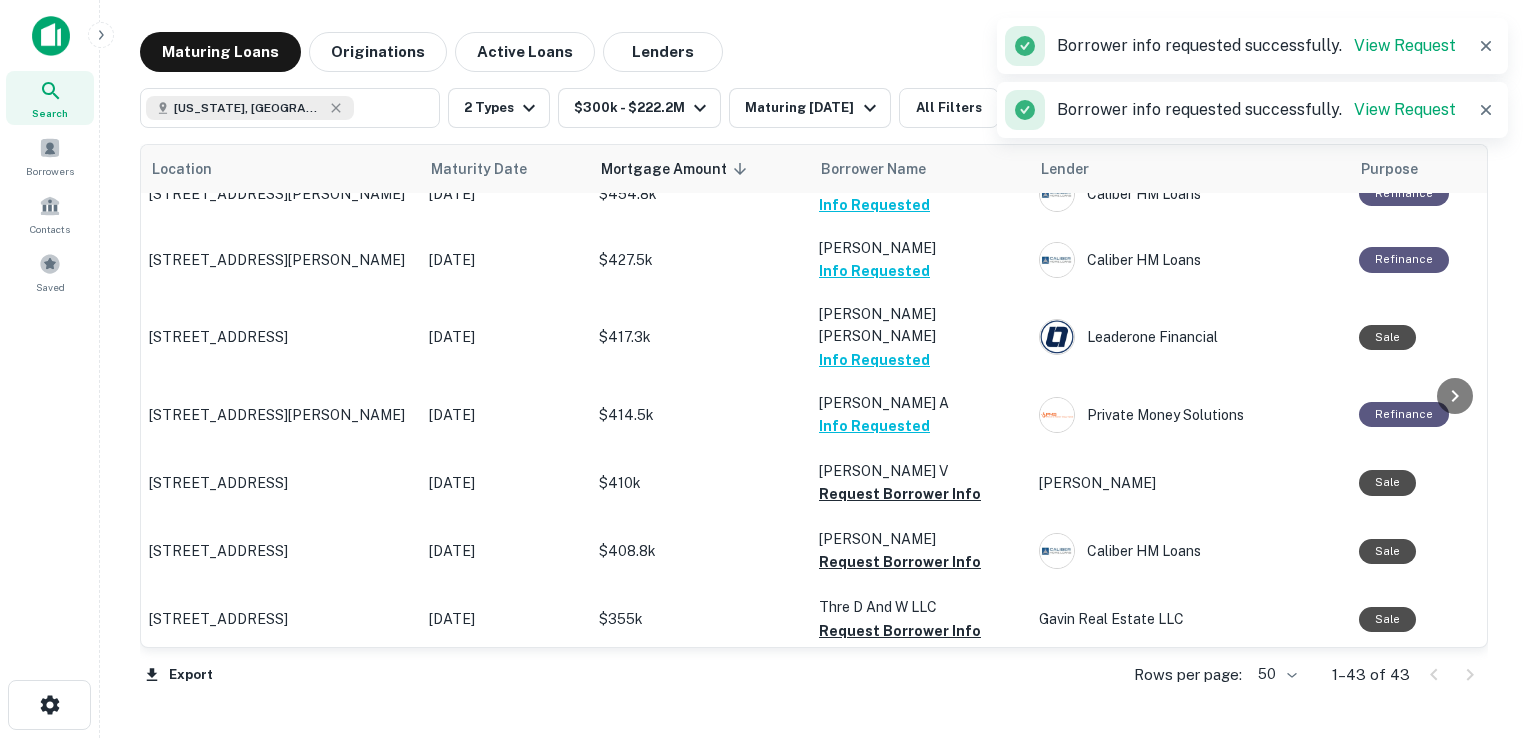 scroll, scrollTop: 2102, scrollLeft: 2, axis: both 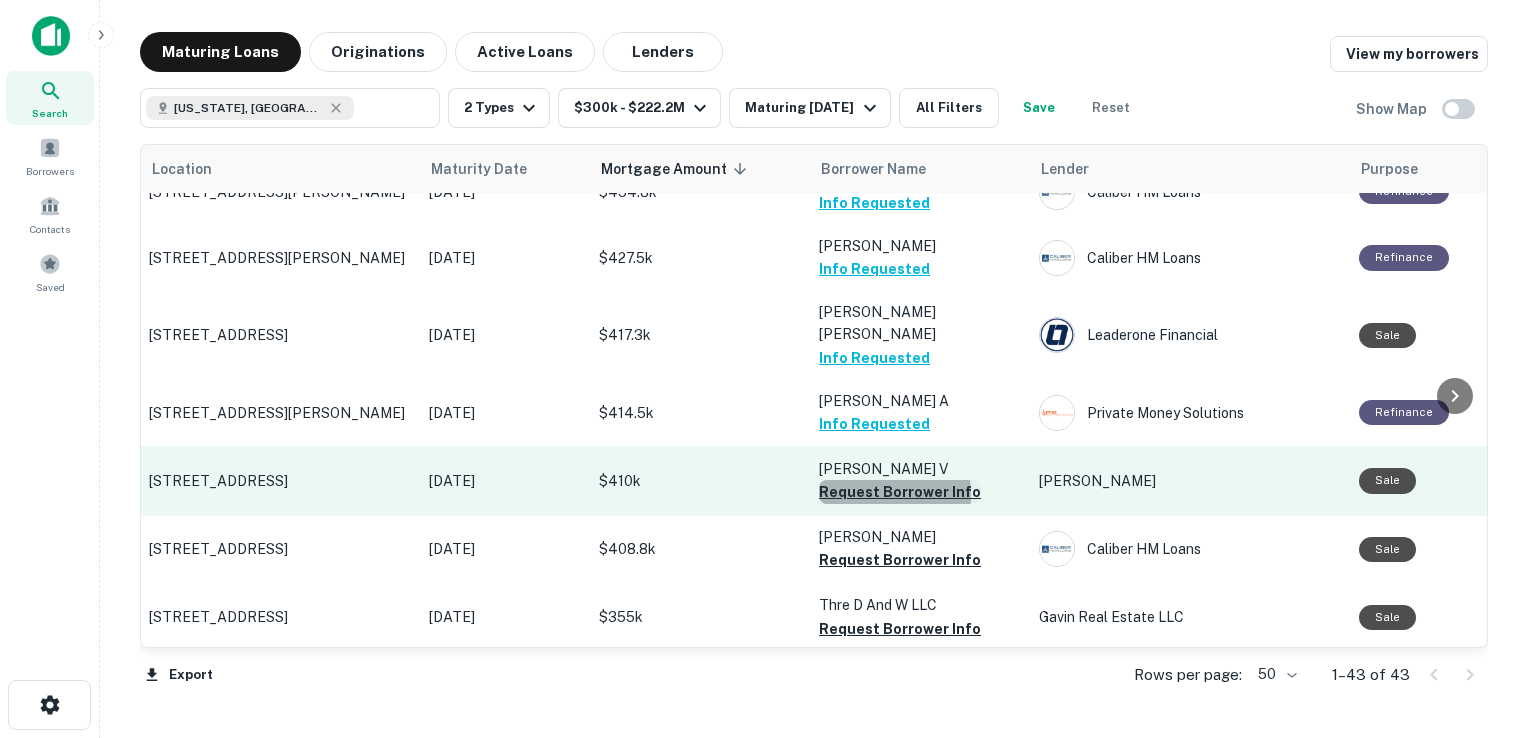 click on "Request Borrower Info" at bounding box center (900, 492) 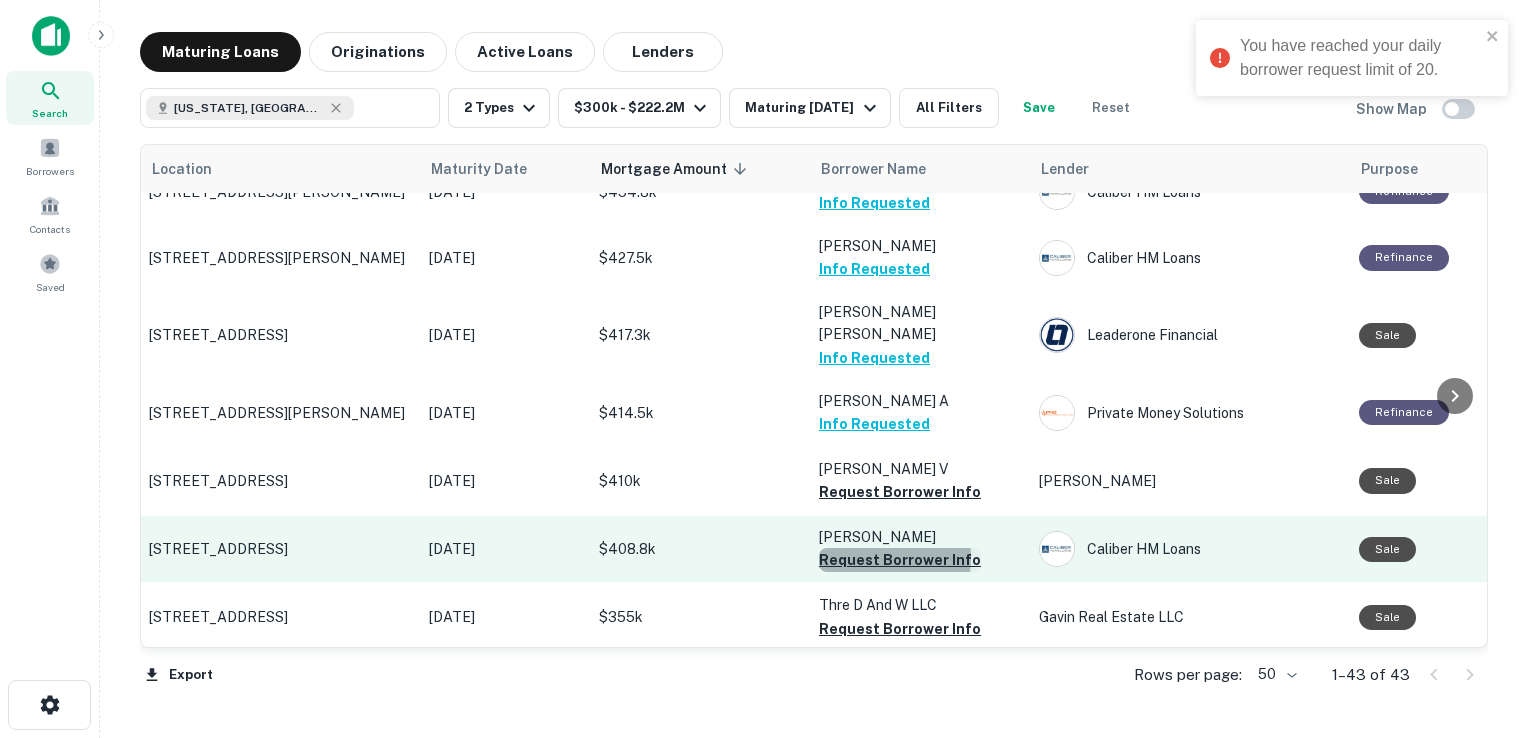 click on "Request Borrower Info" at bounding box center [900, 560] 